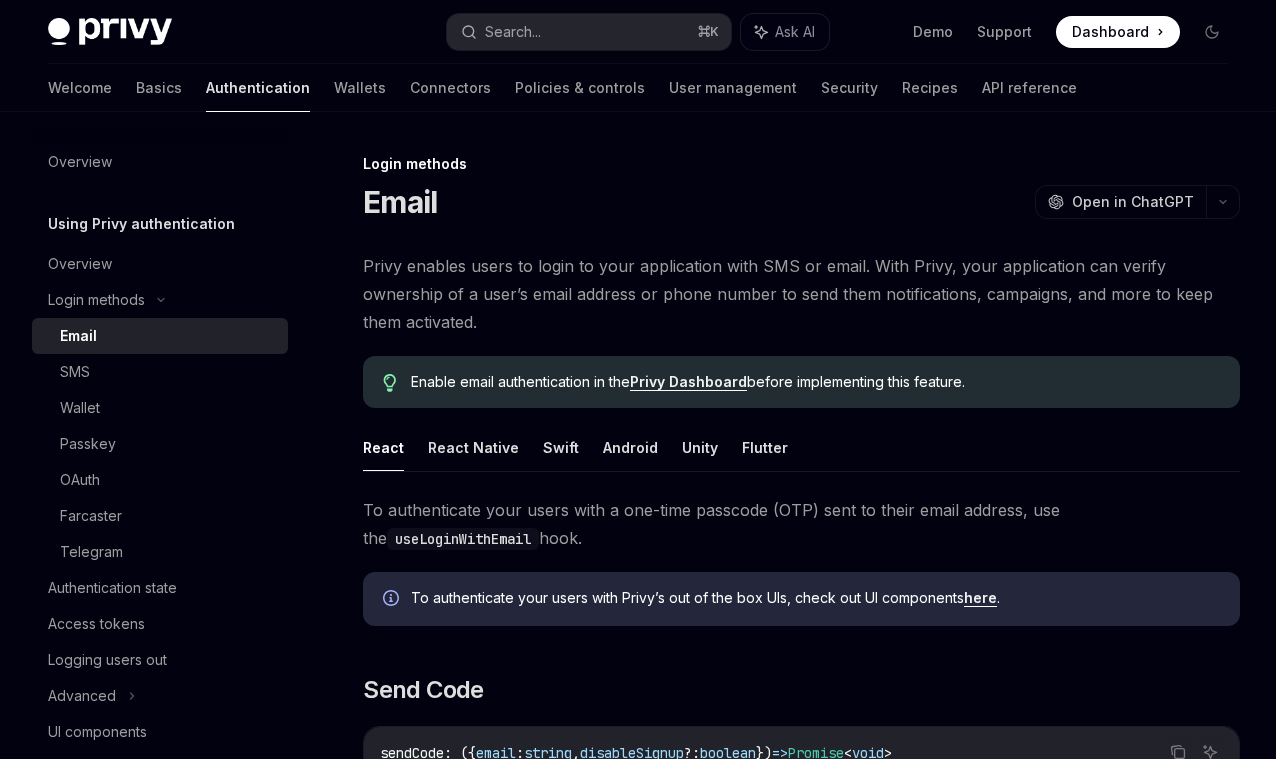 scroll, scrollTop: 0, scrollLeft: 0, axis: both 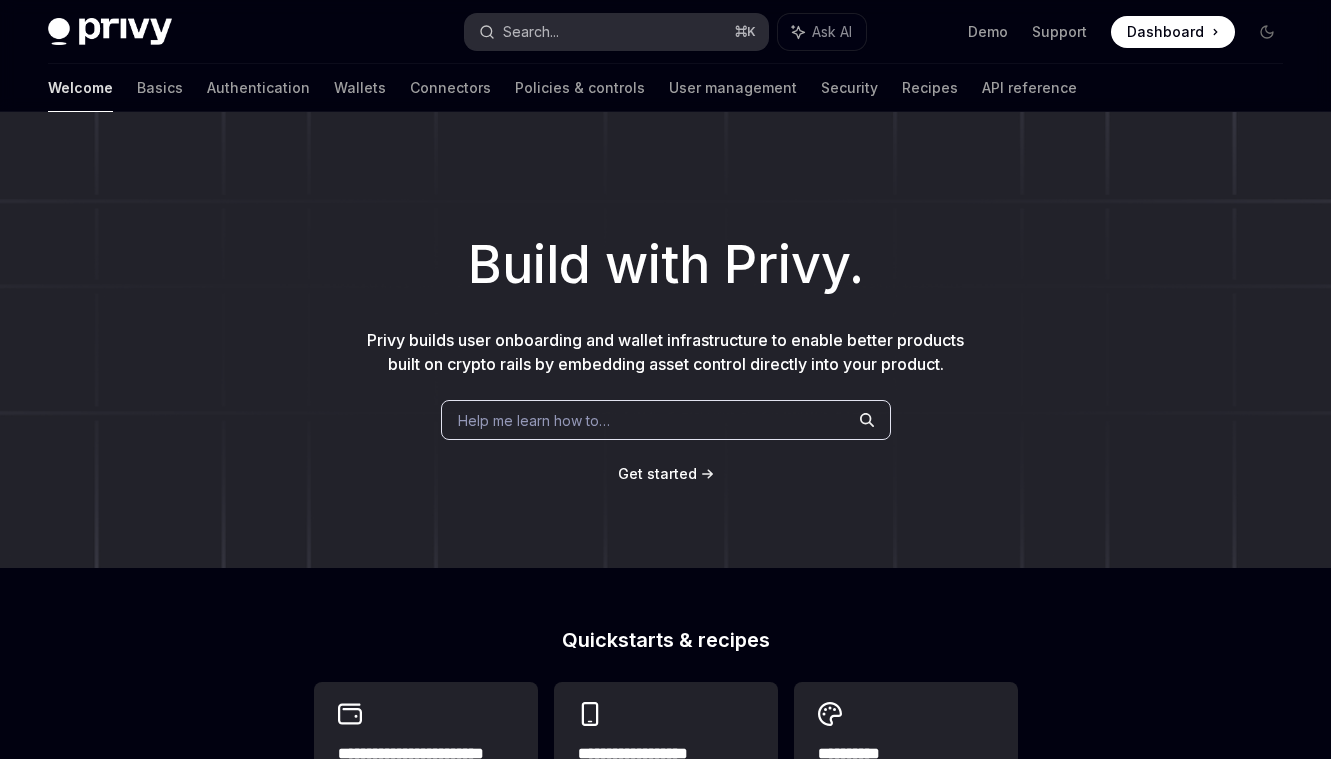 click on "Search..." at bounding box center [531, 32] 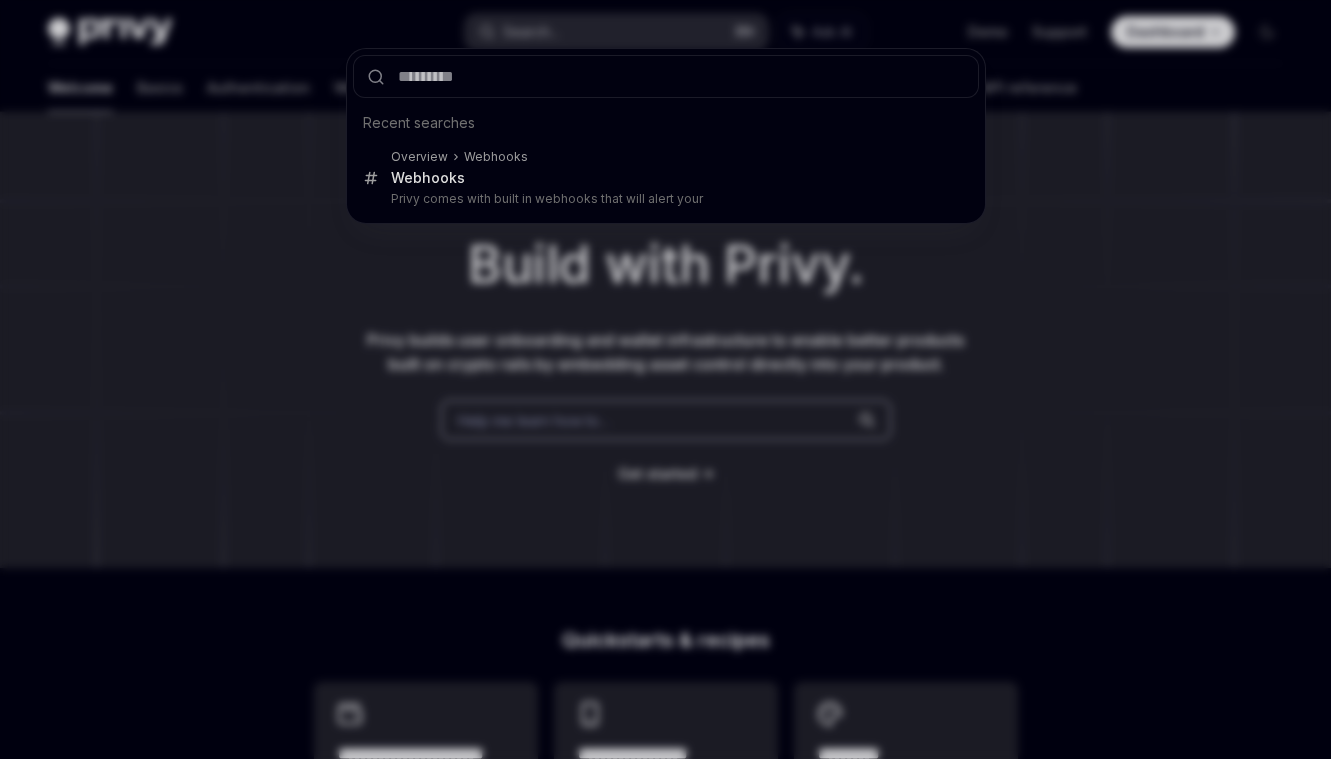 type on "*" 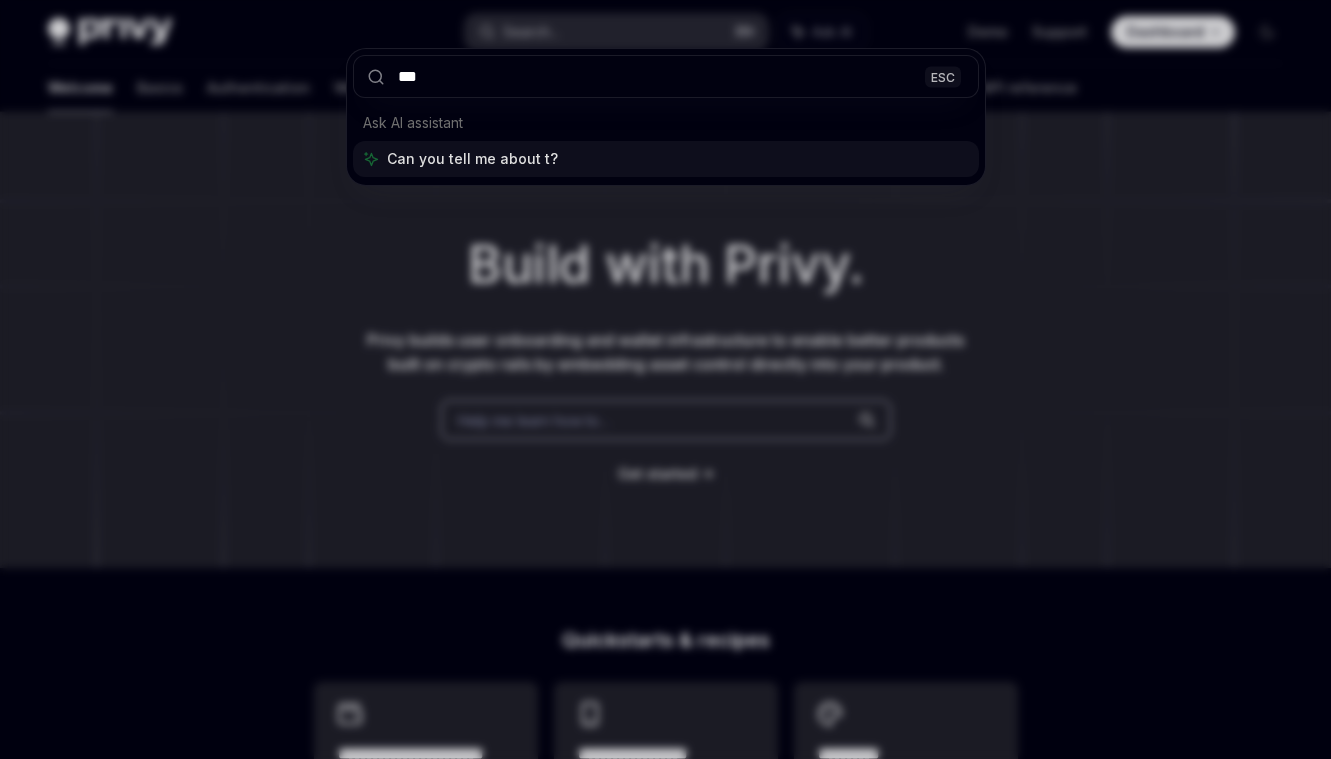 type on "****" 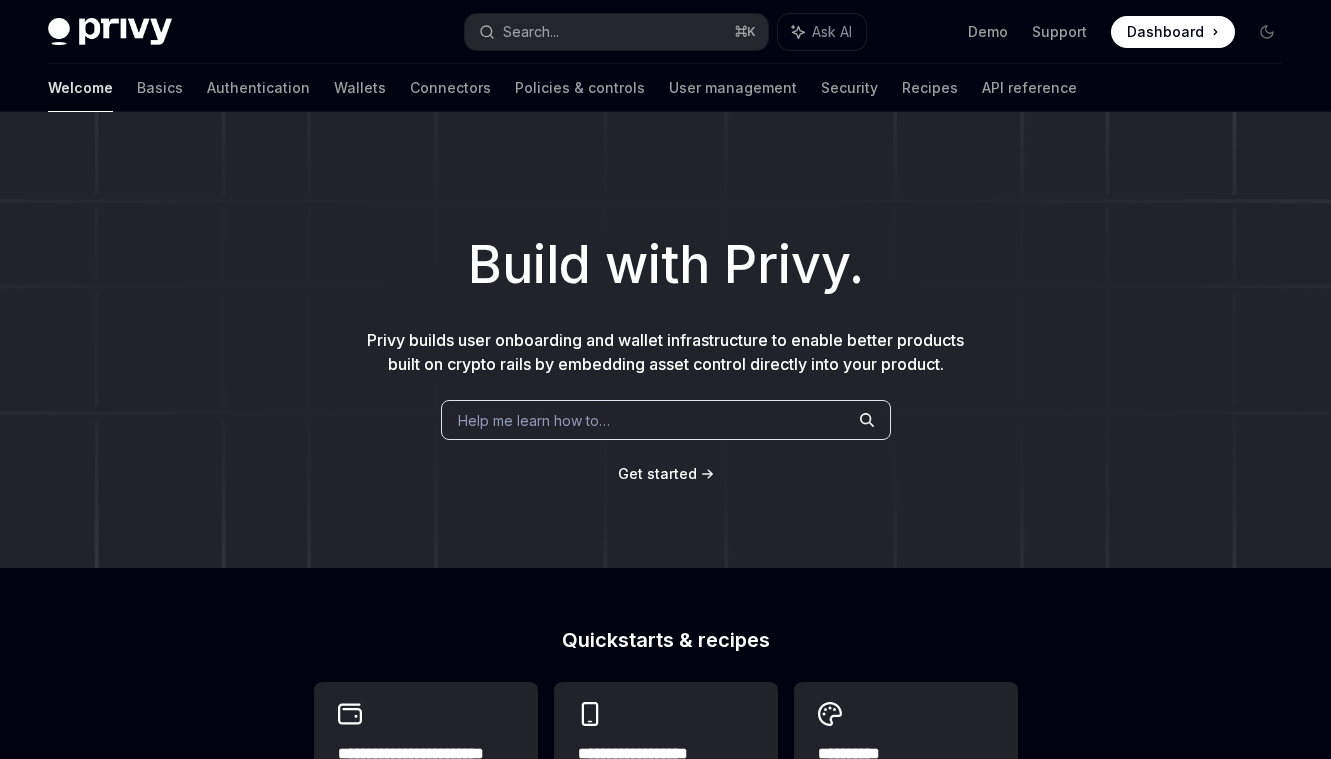 type on "*" 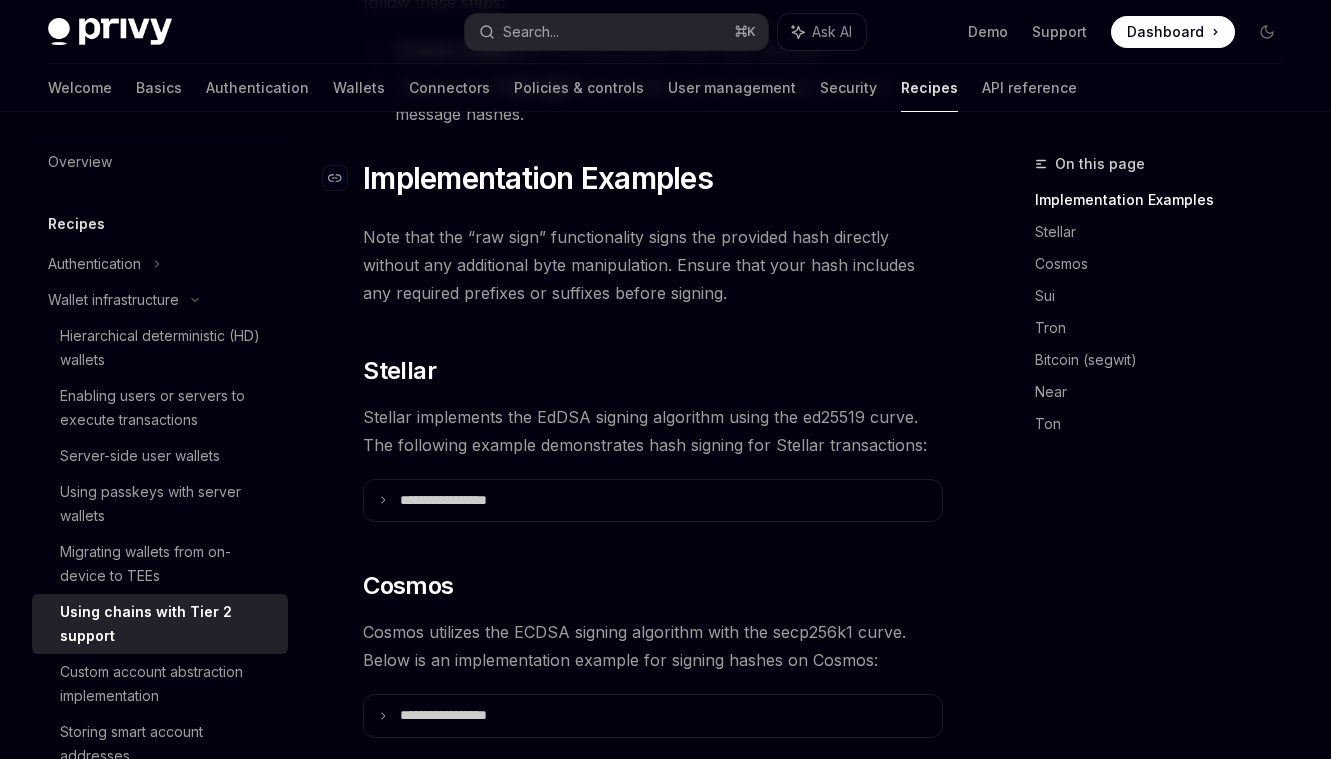 scroll, scrollTop: 487, scrollLeft: 0, axis: vertical 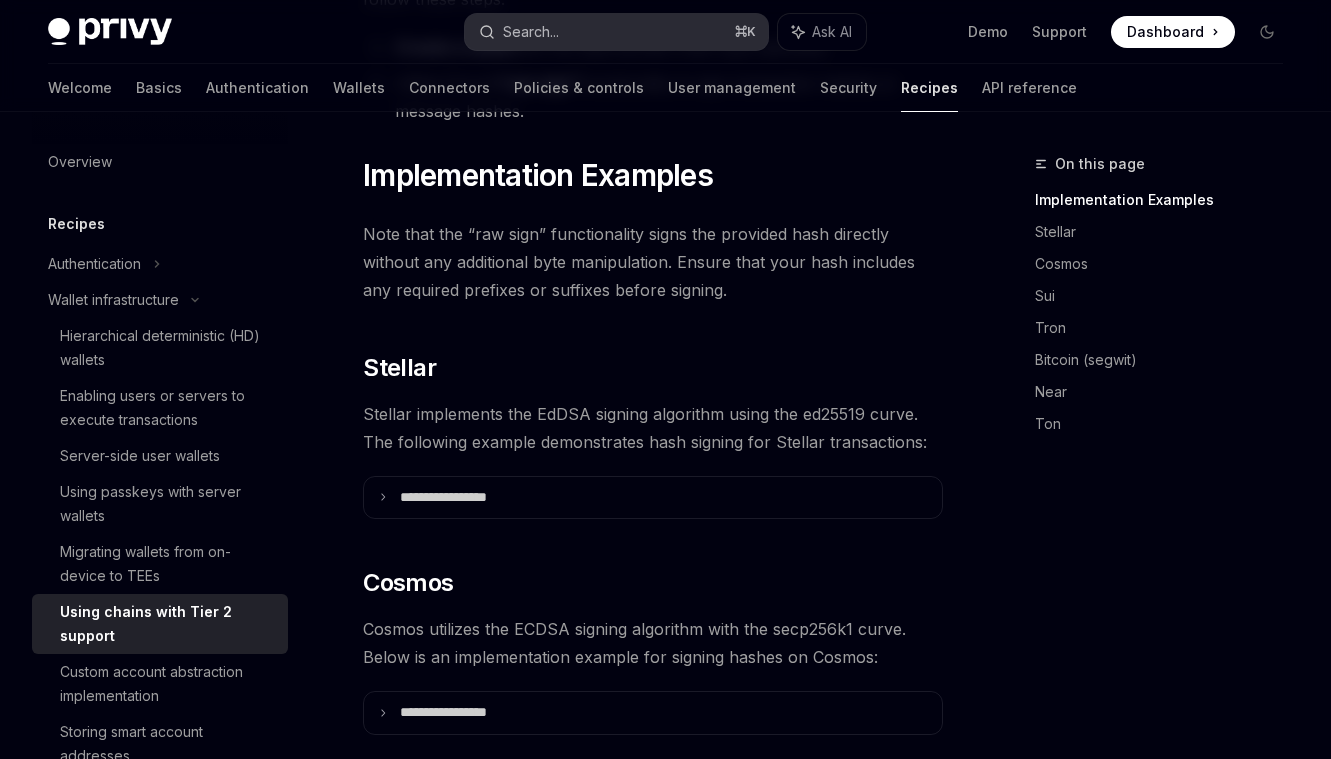 click on "Search... ⌘ K" at bounding box center [616, 32] 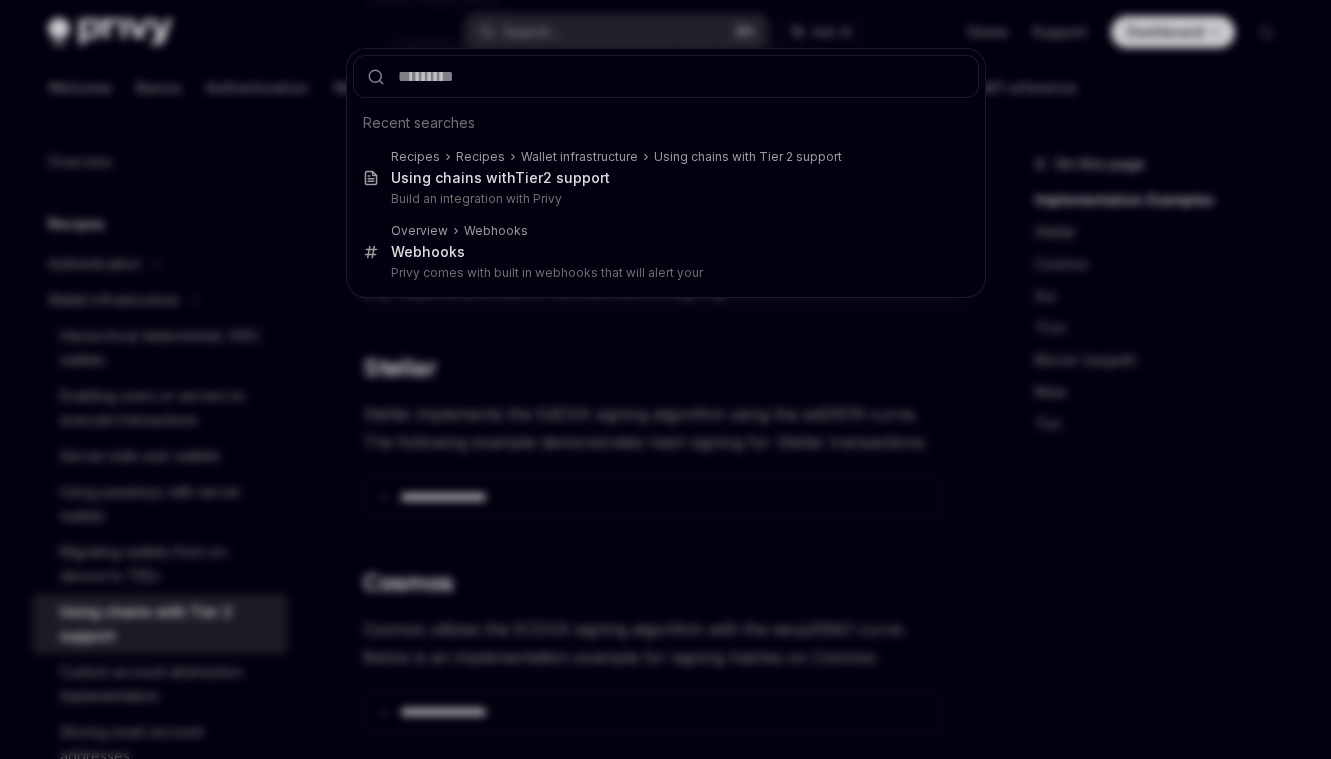 type on "*" 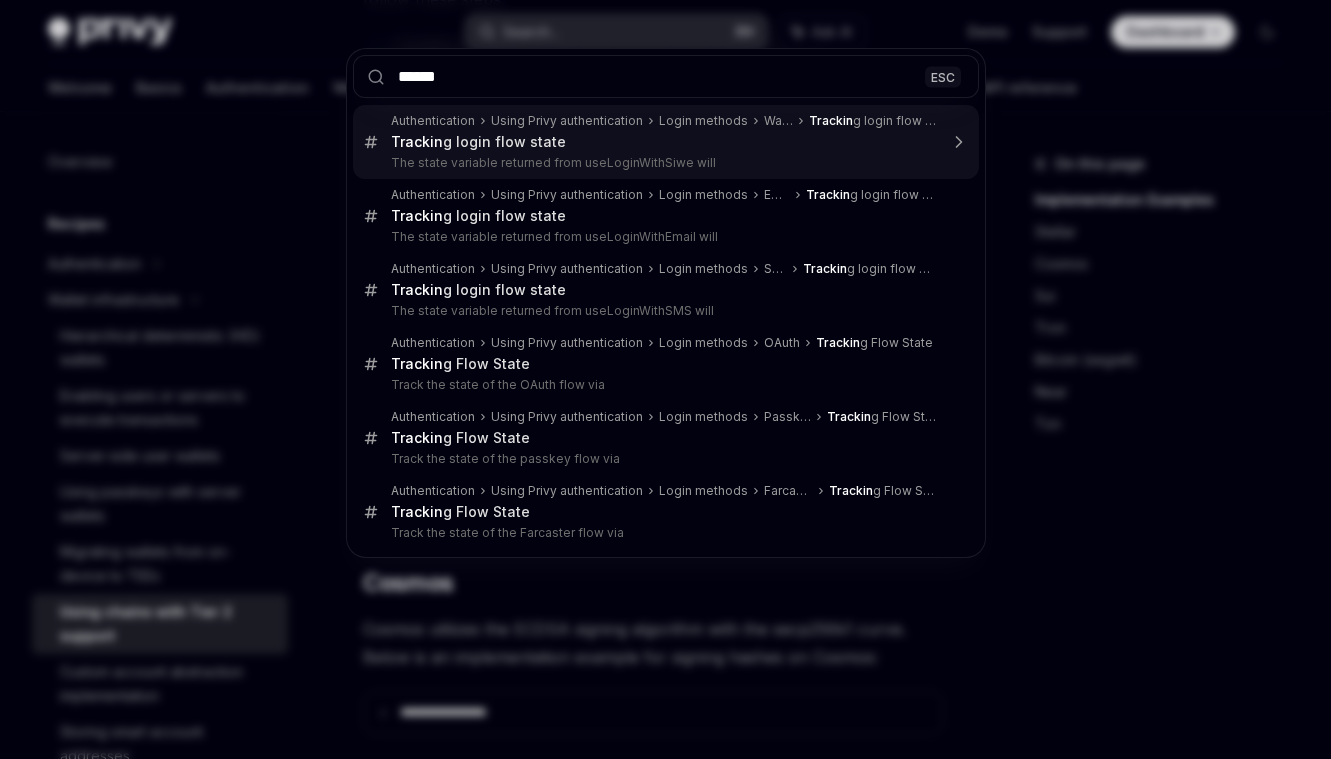 type on "*****" 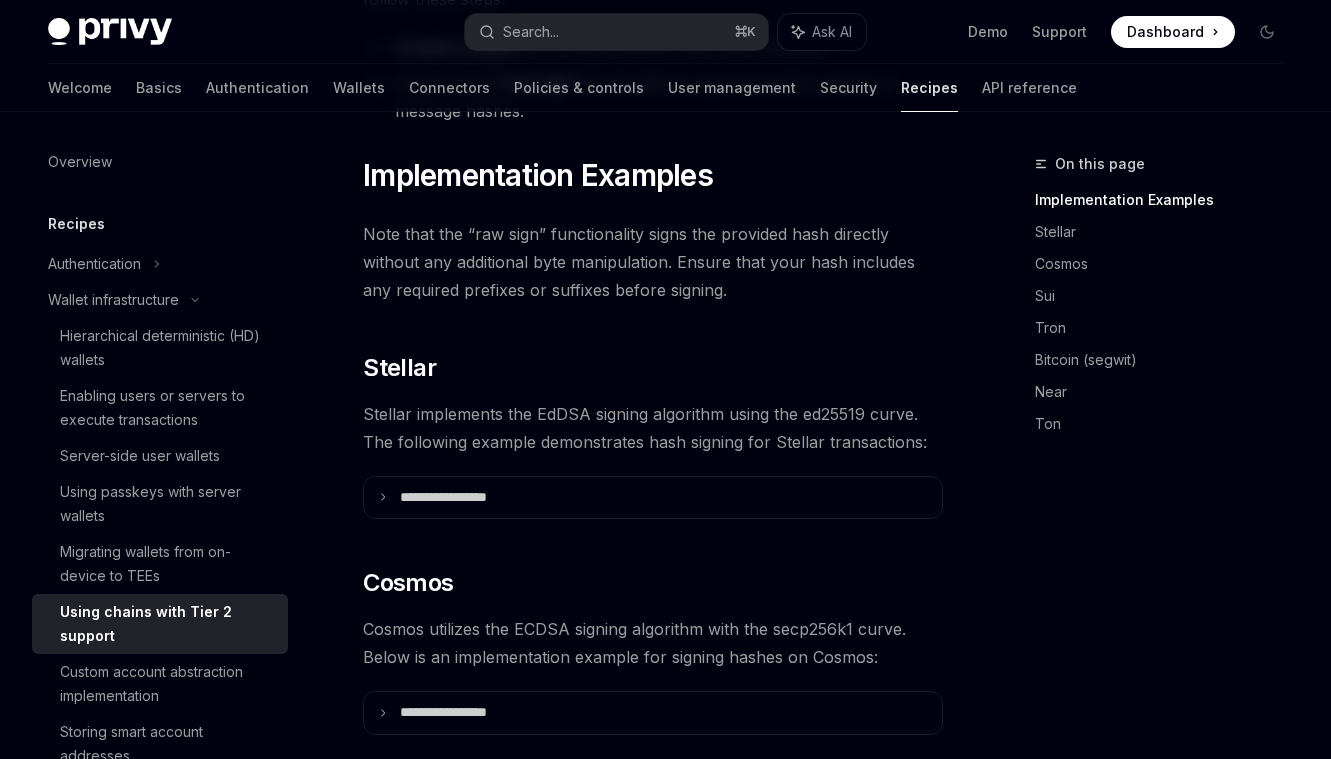 type on "*" 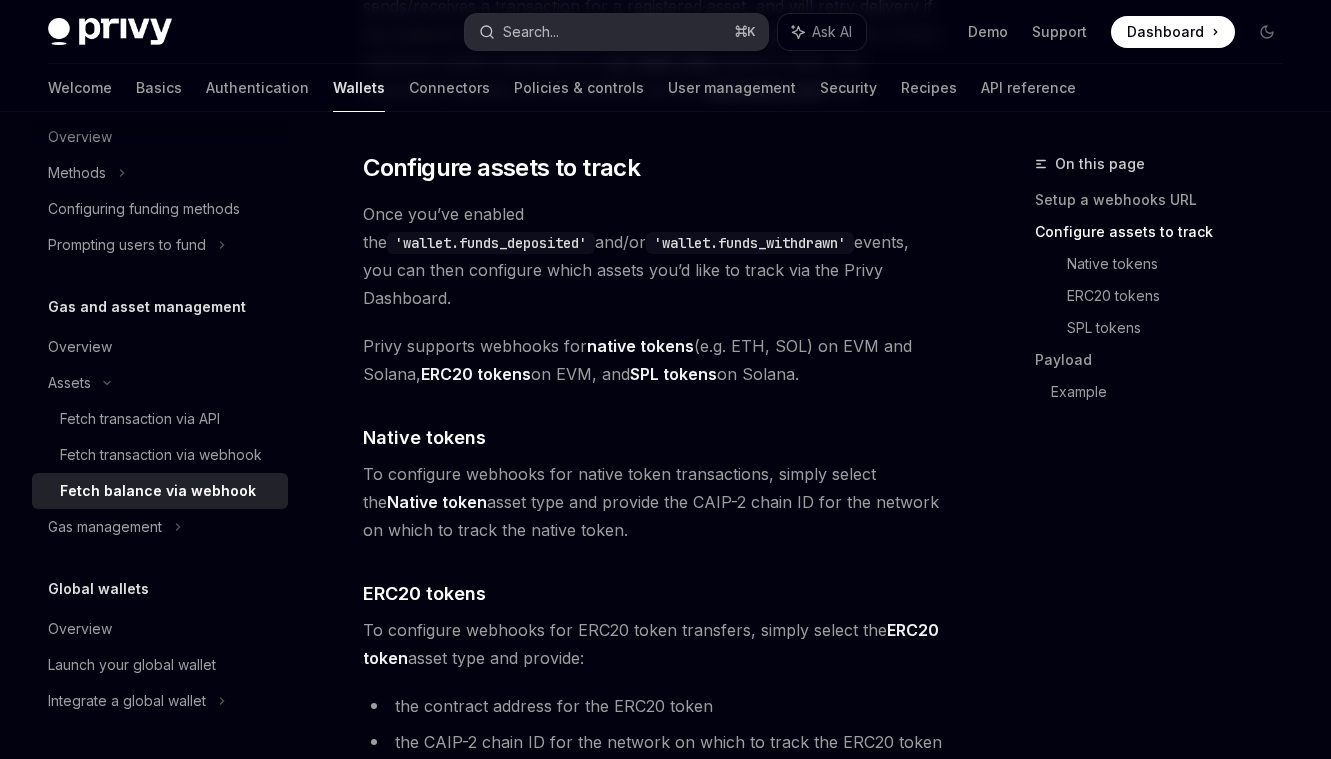 click on "Search..." at bounding box center [531, 32] 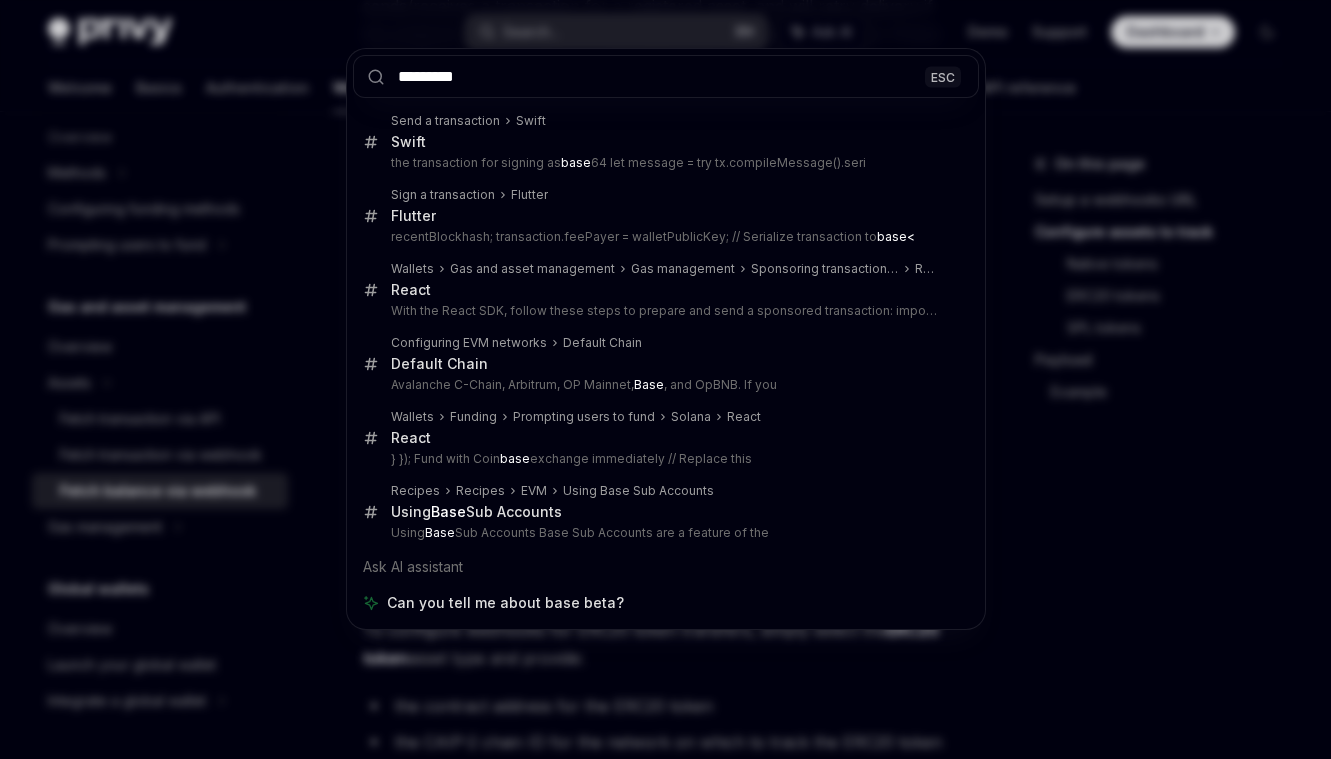 click on "*********" at bounding box center [666, 76] 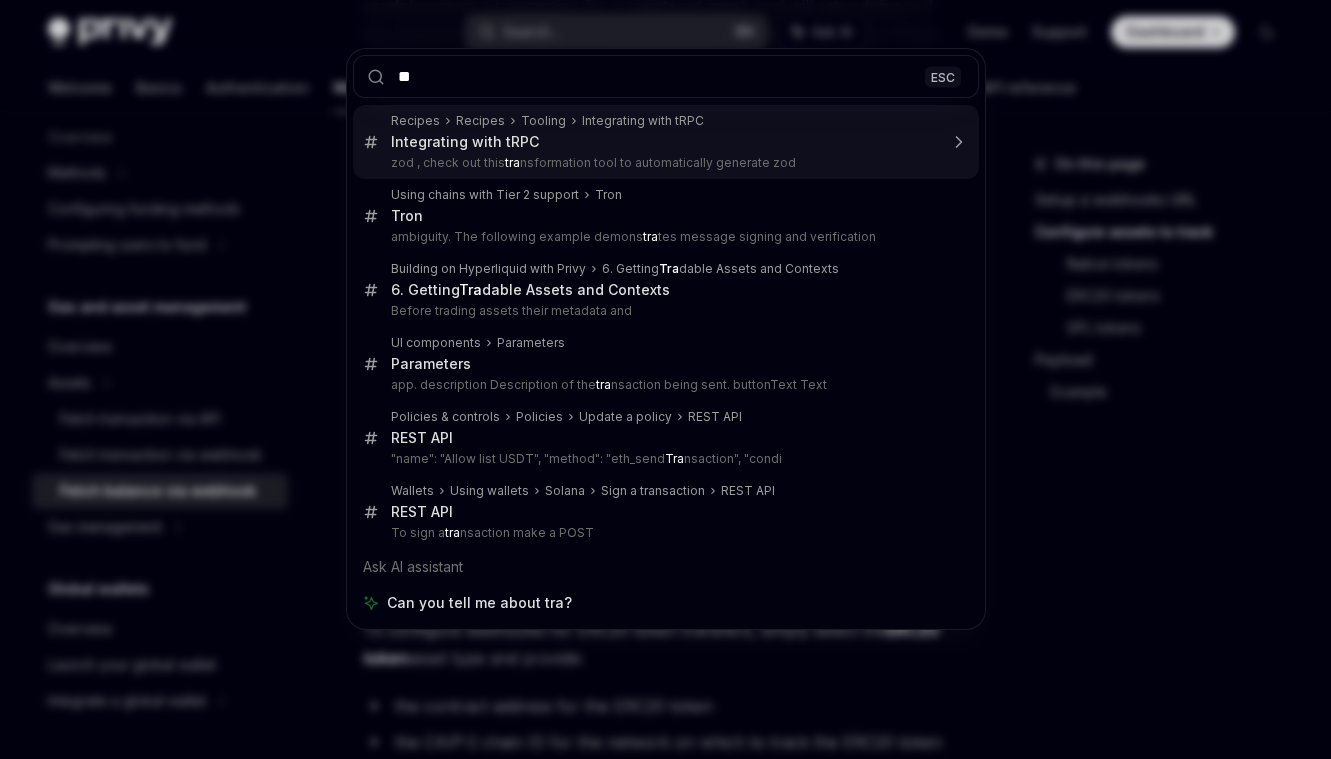 type on "*" 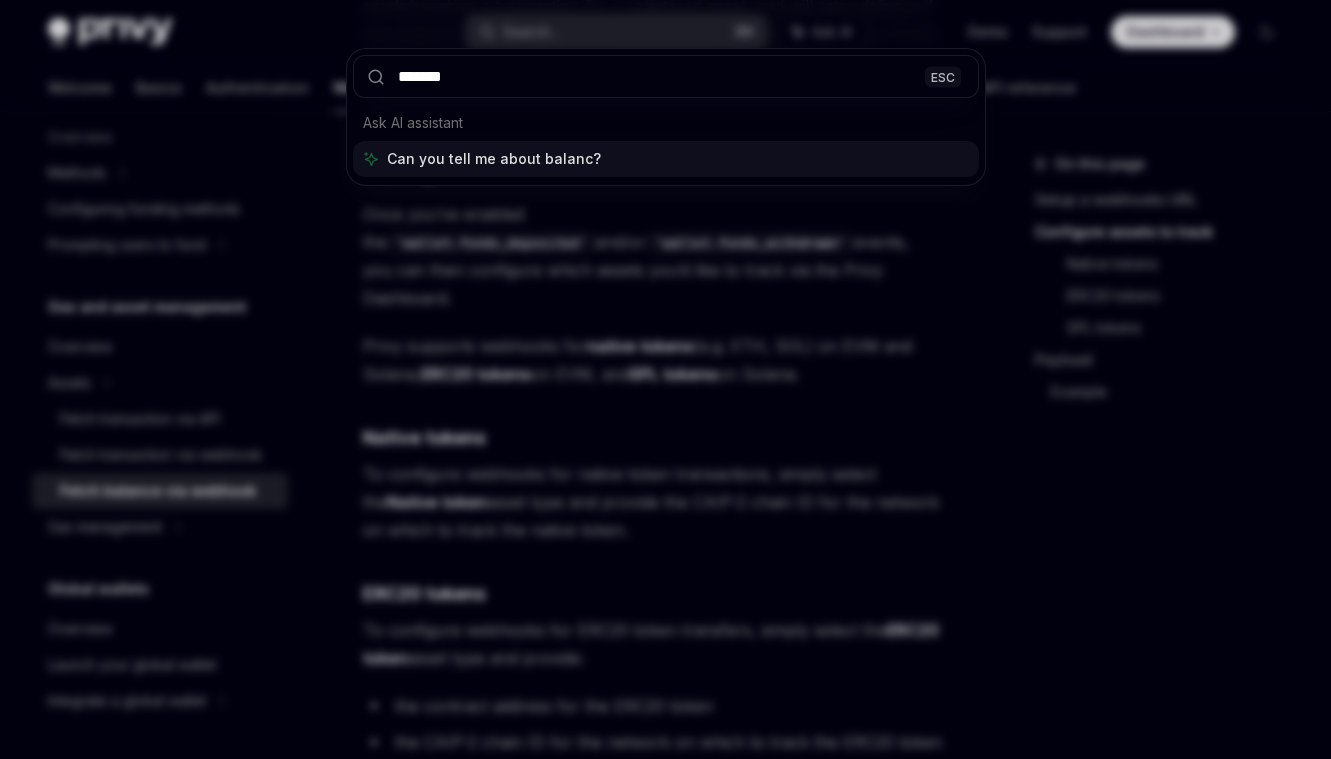 type on "********" 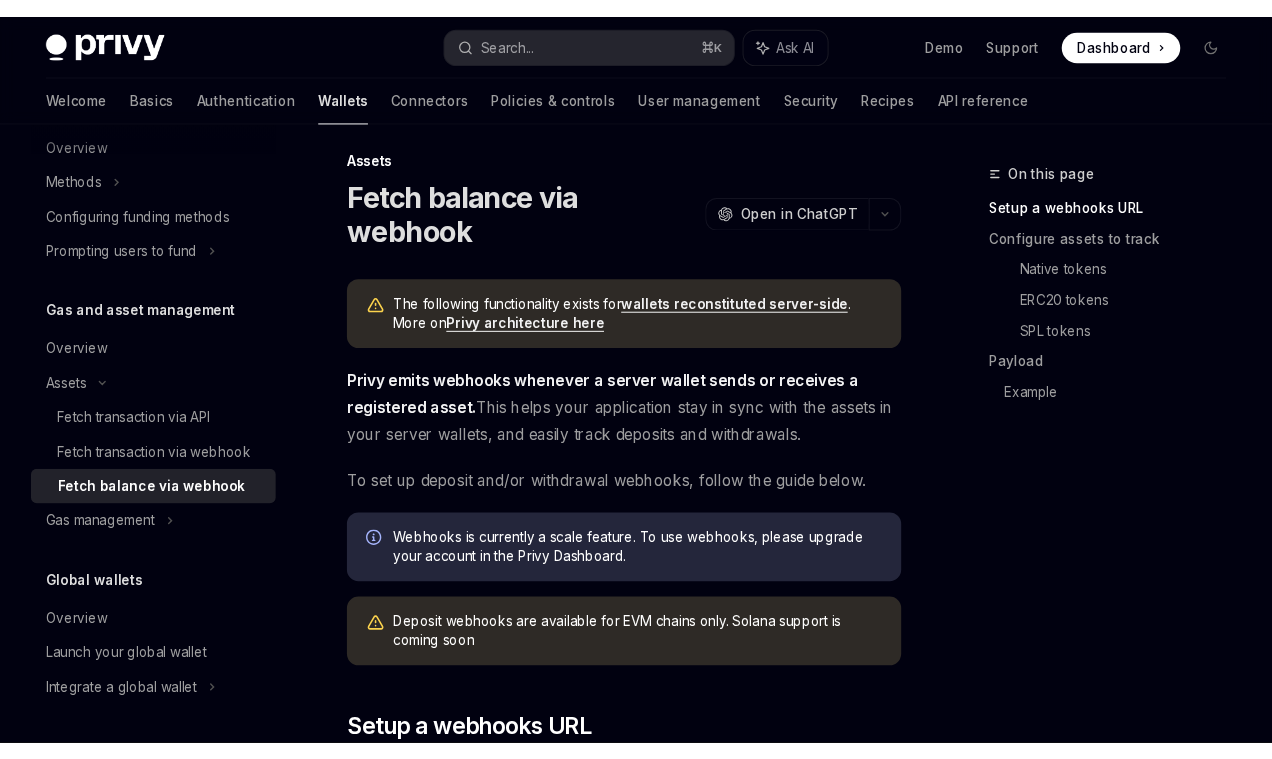 scroll, scrollTop: 0, scrollLeft: 0, axis: both 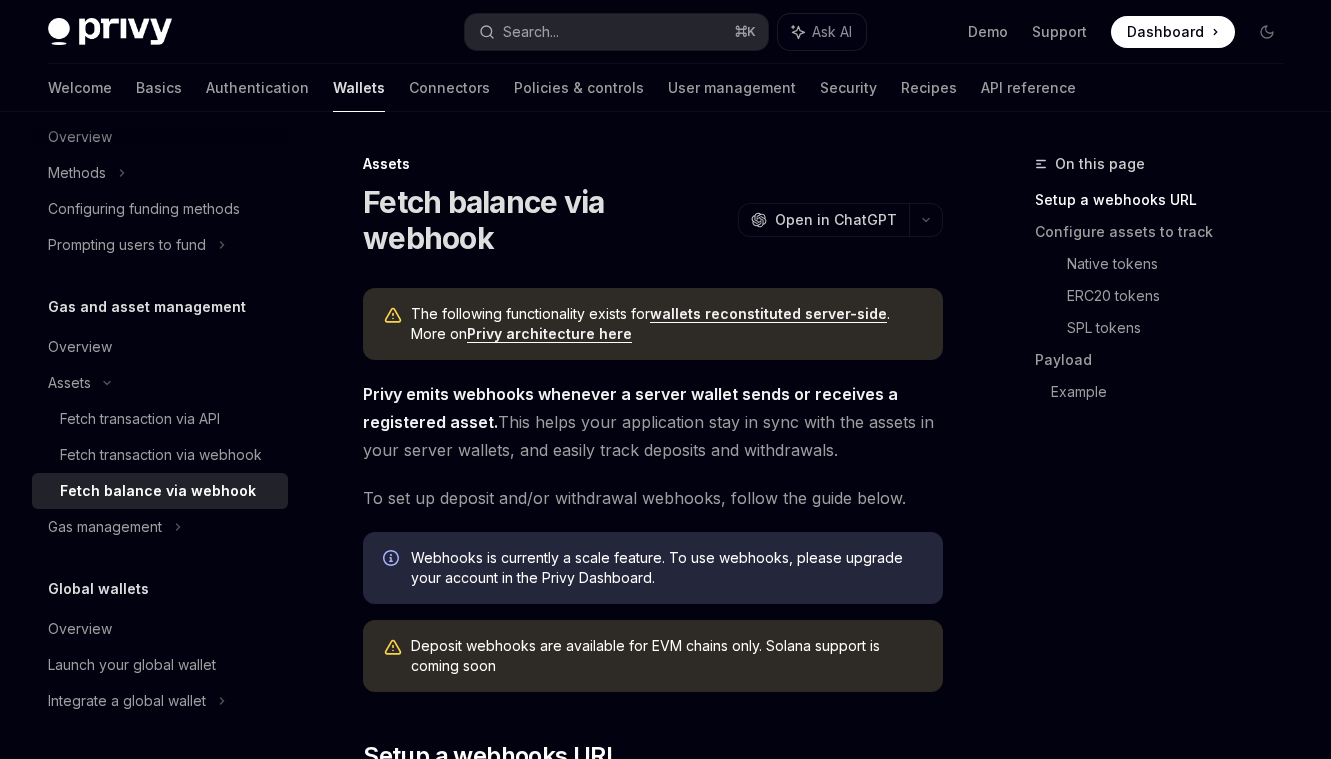 click on "Overview Chain support Embedded wallets Create a wallet Get a wallet Update a wallet Import a wallet Export a wallet Using wallets Ethereum Solana Other chains EVM smart wallets UI components Whitelabel Enabling access to user wallets Overview Quickstart Configure session signers Add session signers Remove session signers Use session signers Use cases Funding Overview Methods Configuring funding methods Prompting users to fund Gas and asset management Overview Assets Fetch transaction via API Fetch transaction via webhook Fetch balance via webhook Gas management Global wallets Overview Launch your global wallet Integrate a global wallet On this page Setup a webhooks URL Configure assets to track Native tokens ERC20 tokens SPL tokens Payload Example Assets Fetch balance via webhook OpenAI Open in ChatGPT OpenAI Open in ChatGPT The following functionality exists for  wallets reconstituted
server-side . More on  Privy architecture
here
To set up deposit and/or withdrawal webhooks, follow the guide below." at bounding box center (665, 2408) 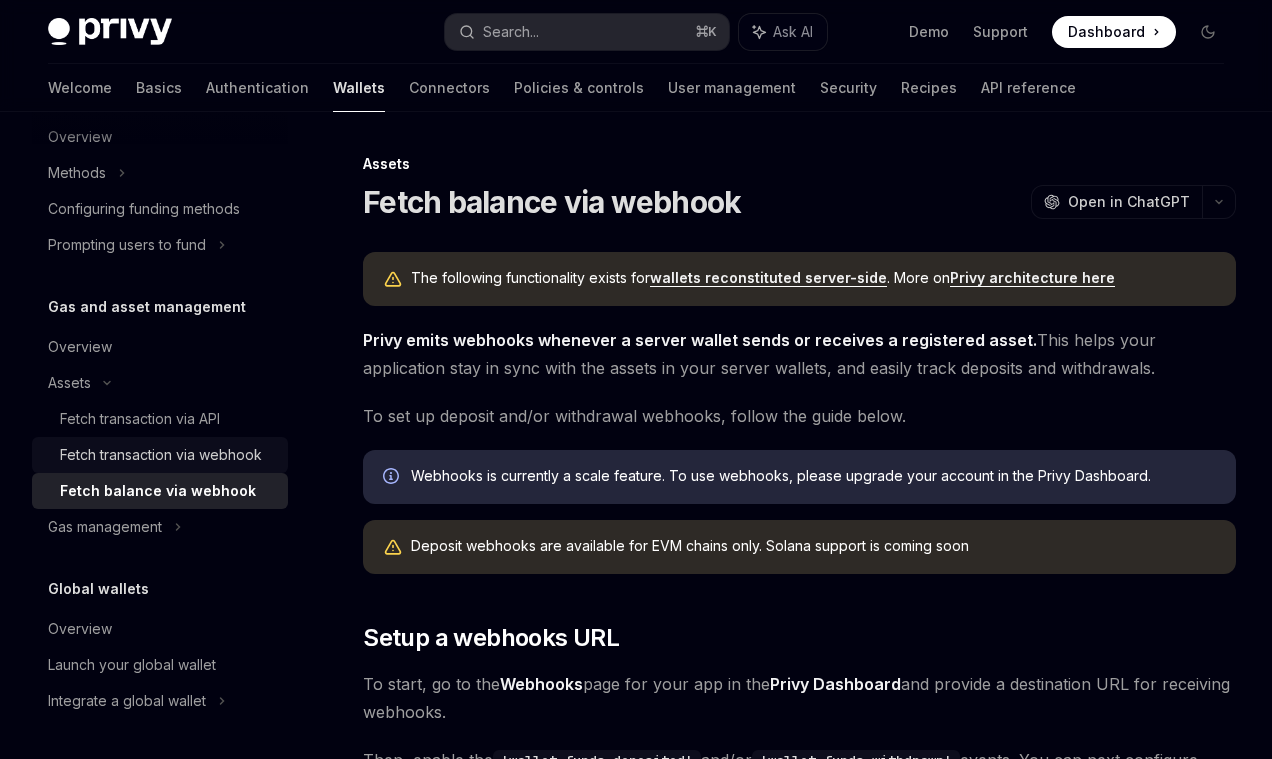 click on "Fetch transaction via webhook" at bounding box center (161, 455) 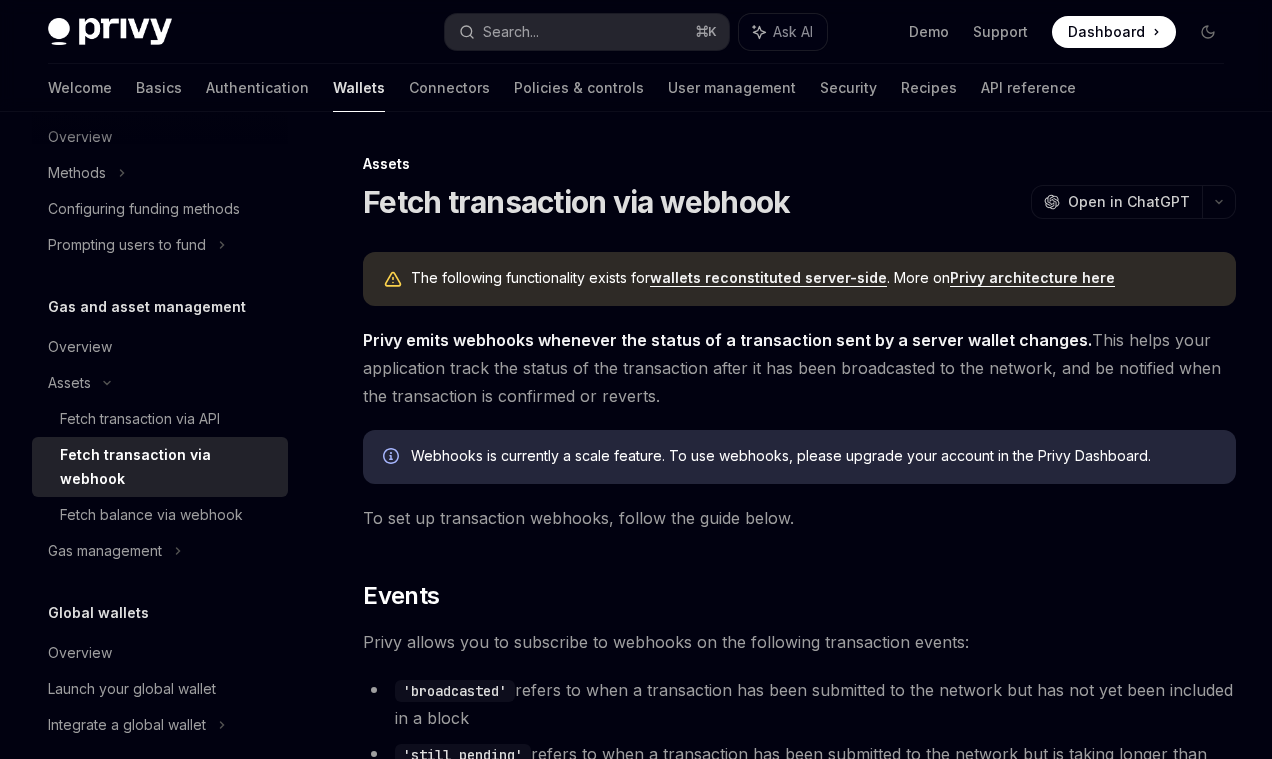 scroll, scrollTop: 1, scrollLeft: 0, axis: vertical 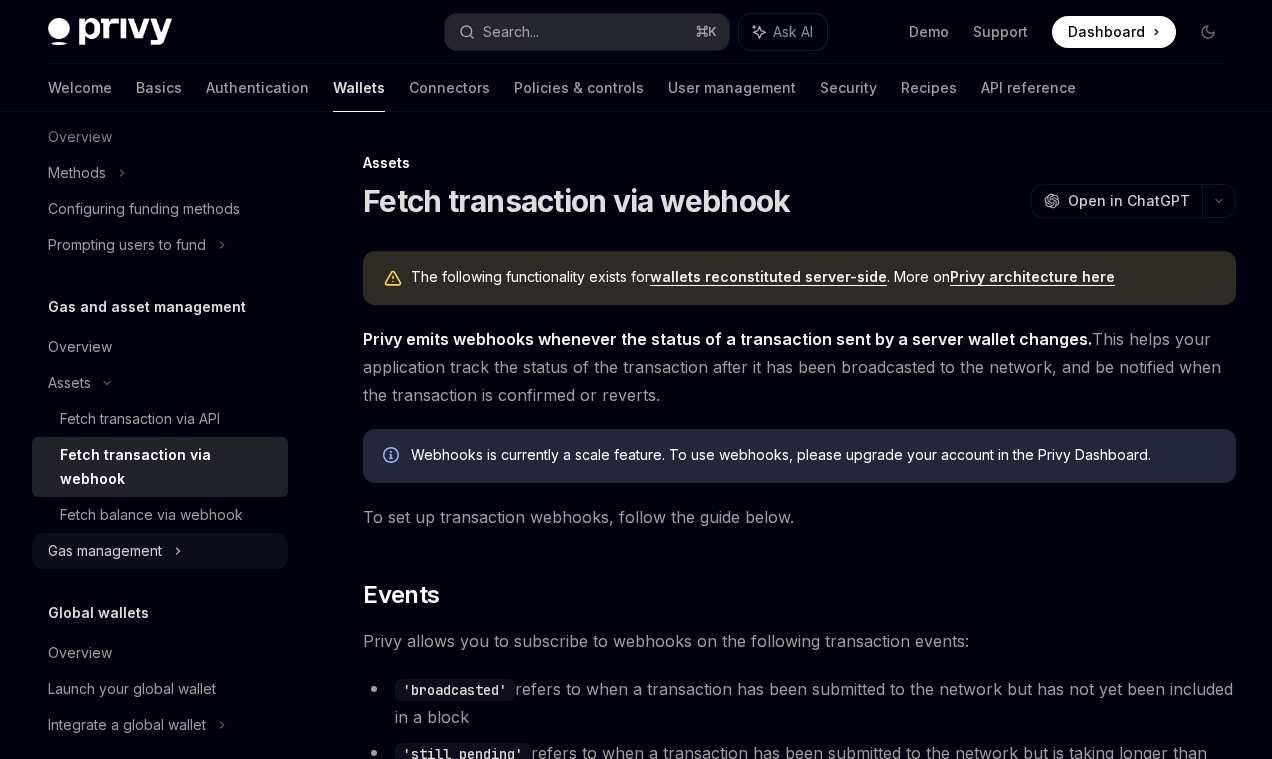 click on "Gas management" at bounding box center (89, -391) 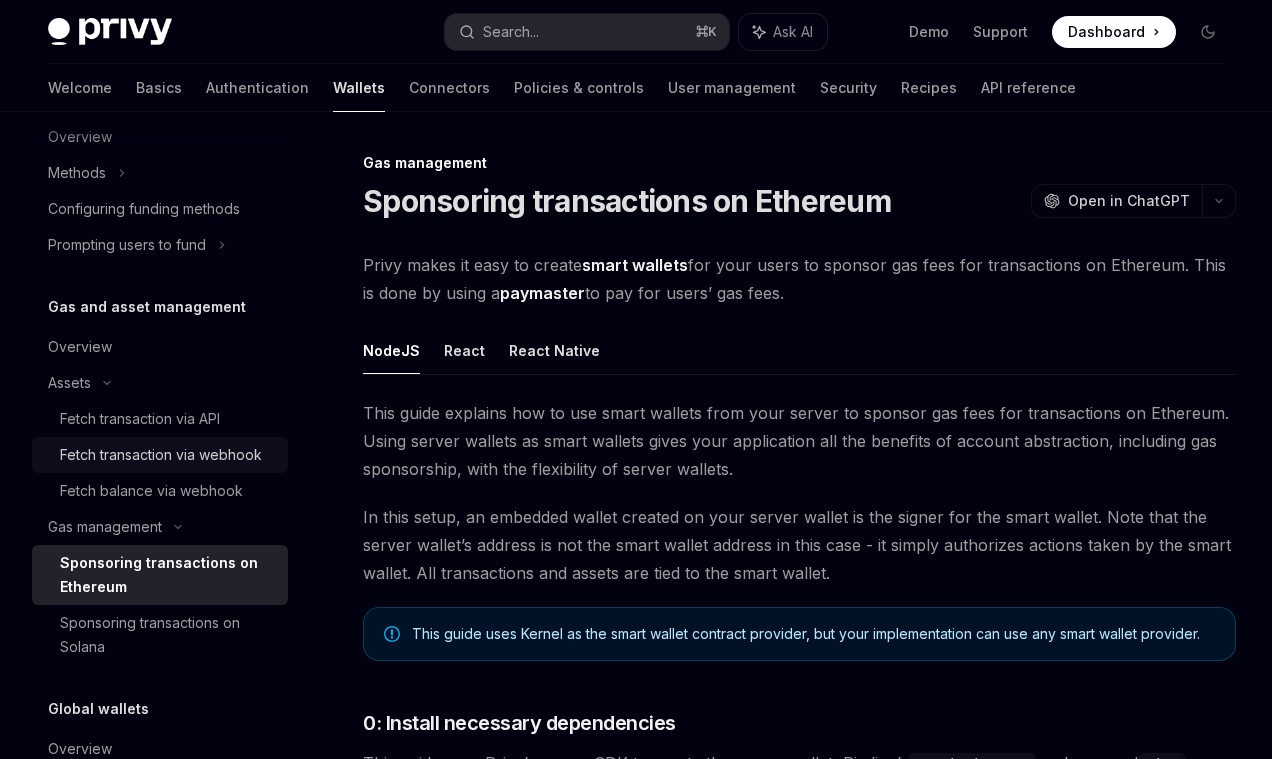 click on "Fetch transaction via webhook" at bounding box center (161, 455) 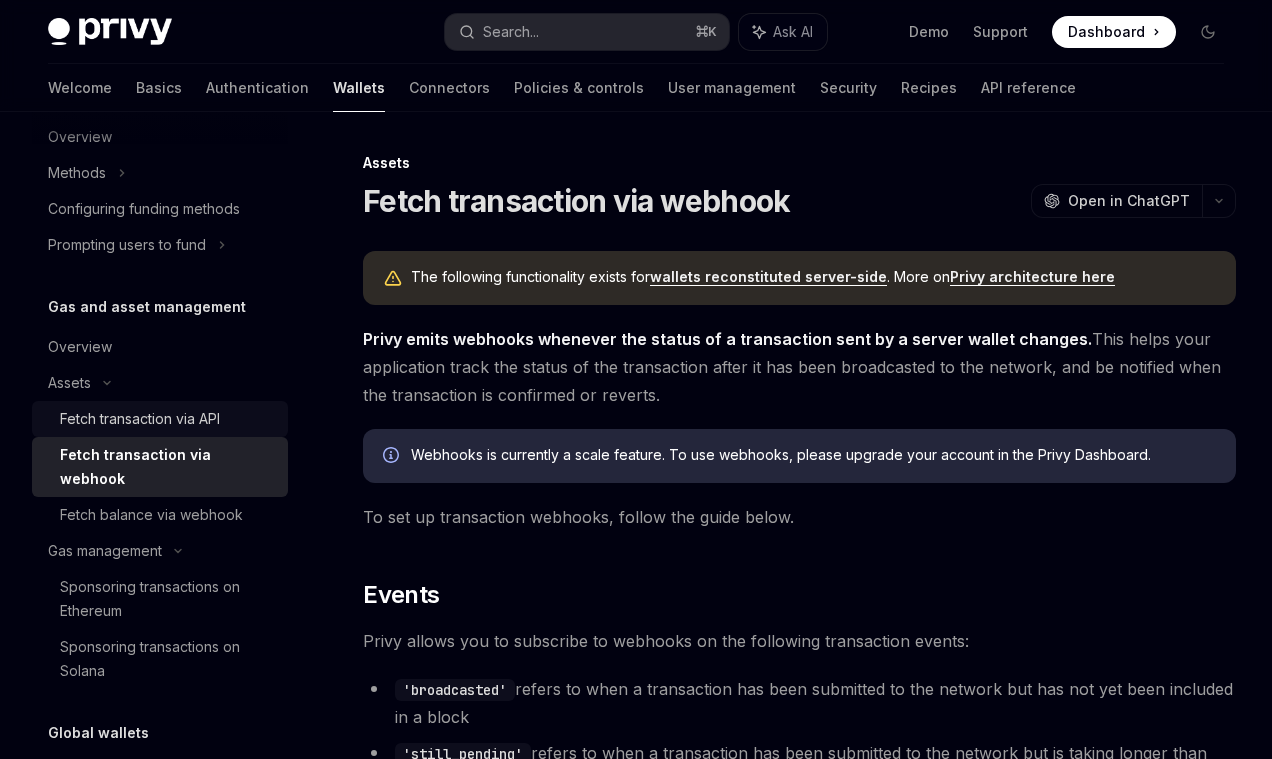 click on "Fetch transaction via API" at bounding box center [140, 419] 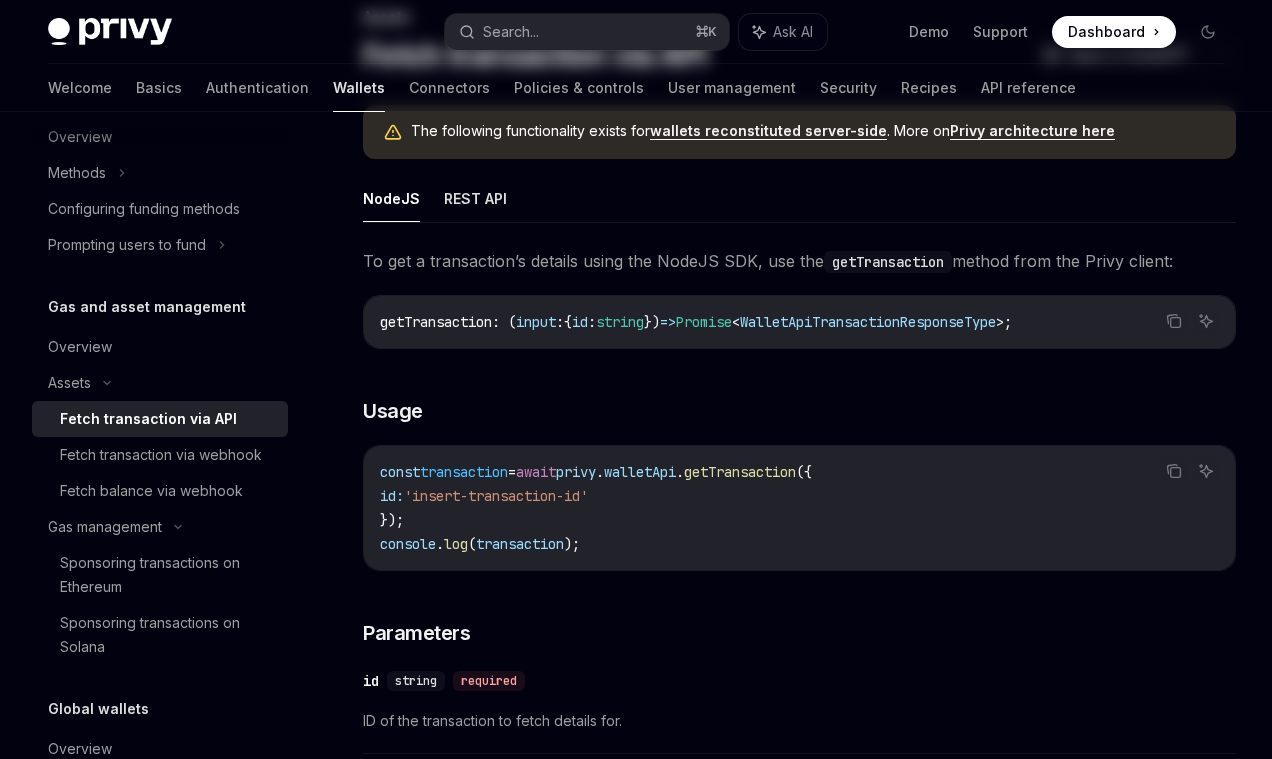 scroll, scrollTop: 0, scrollLeft: 0, axis: both 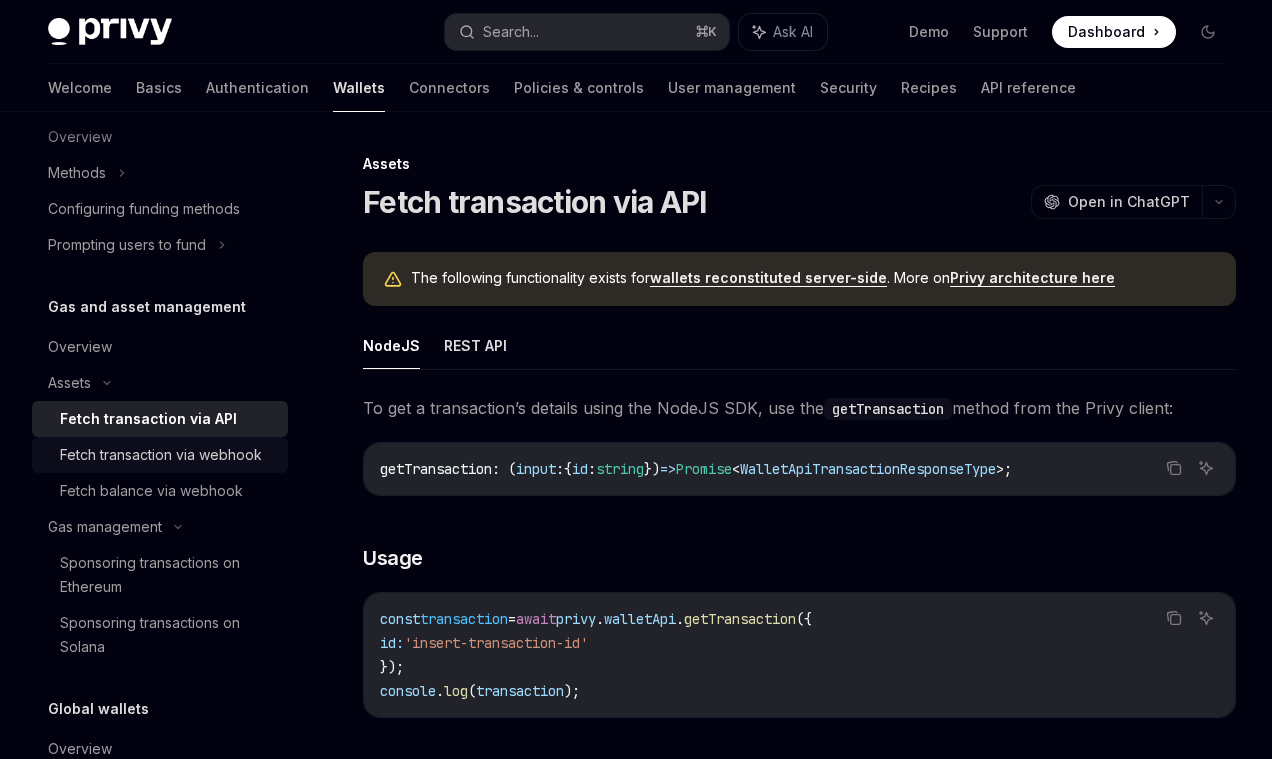 click on "Fetch transaction via webhook" at bounding box center [161, 455] 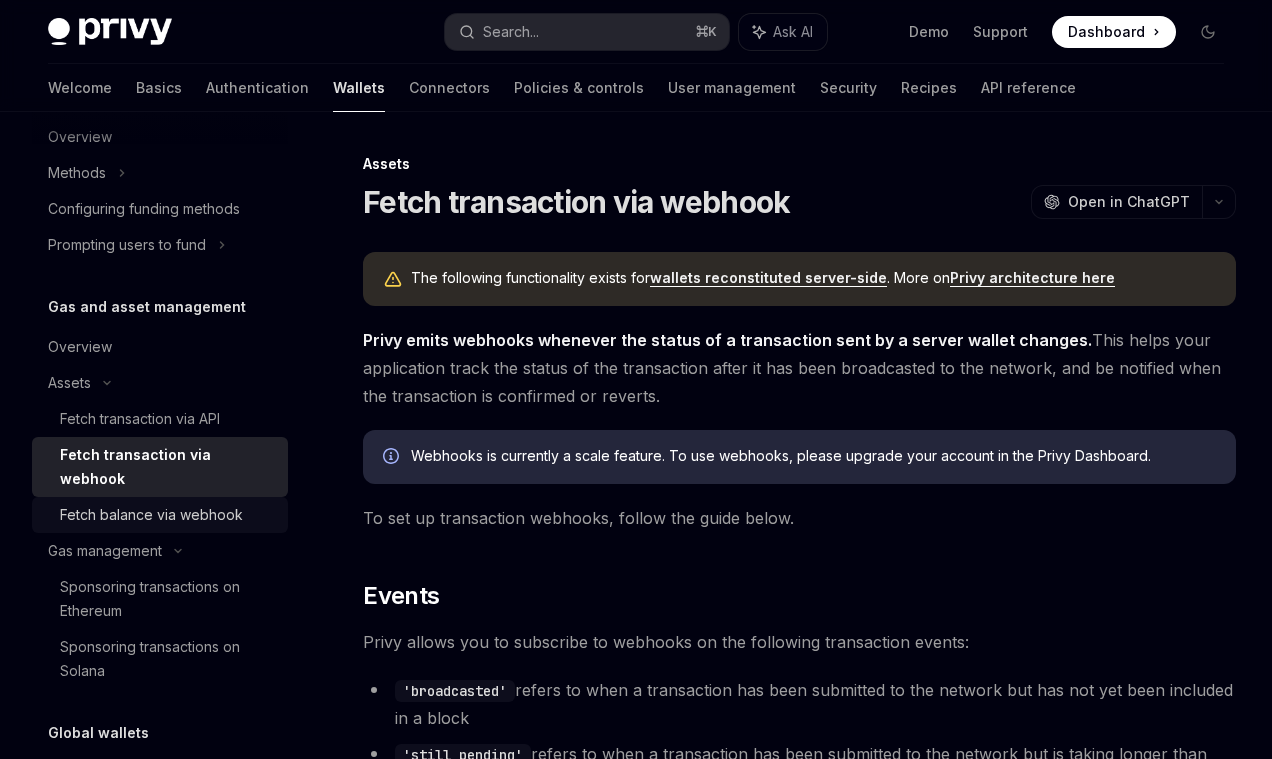 click on "Fetch balance via webhook" at bounding box center [151, 515] 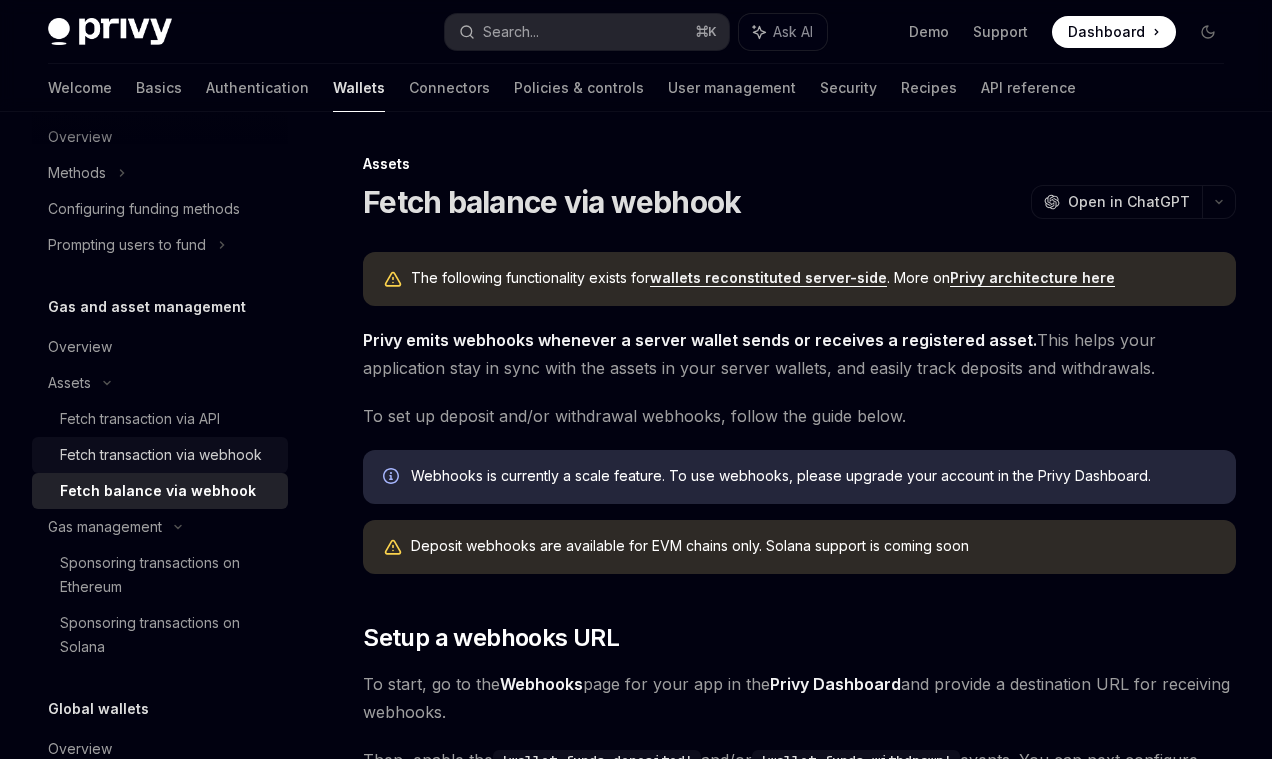 click on "Fetch transaction via webhook" at bounding box center (161, 455) 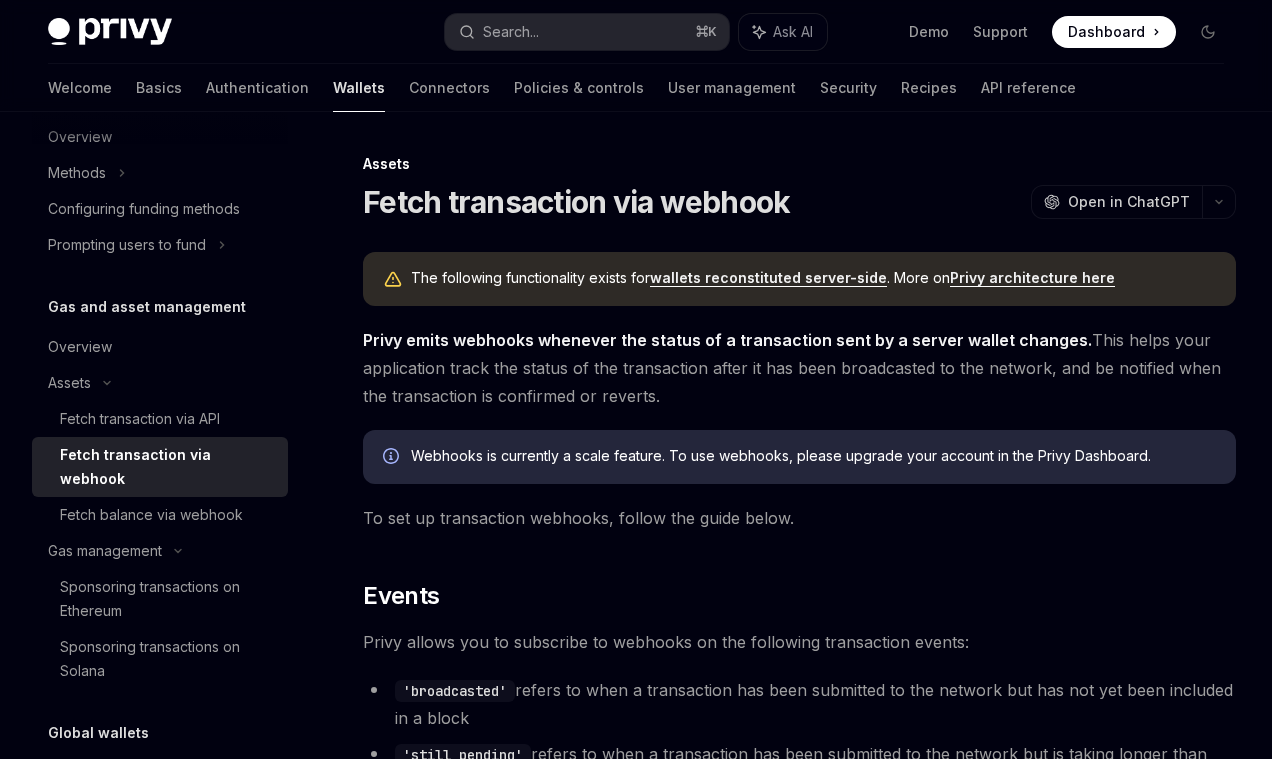 click on "Privy emits webhooks whenever the status of a transaction sent by a server wallet changes.  This helps your application track the status of the transaction after it has been broadcasted to the network, and be notified when the transaction is confirmed or reverts." at bounding box center (799, 368) 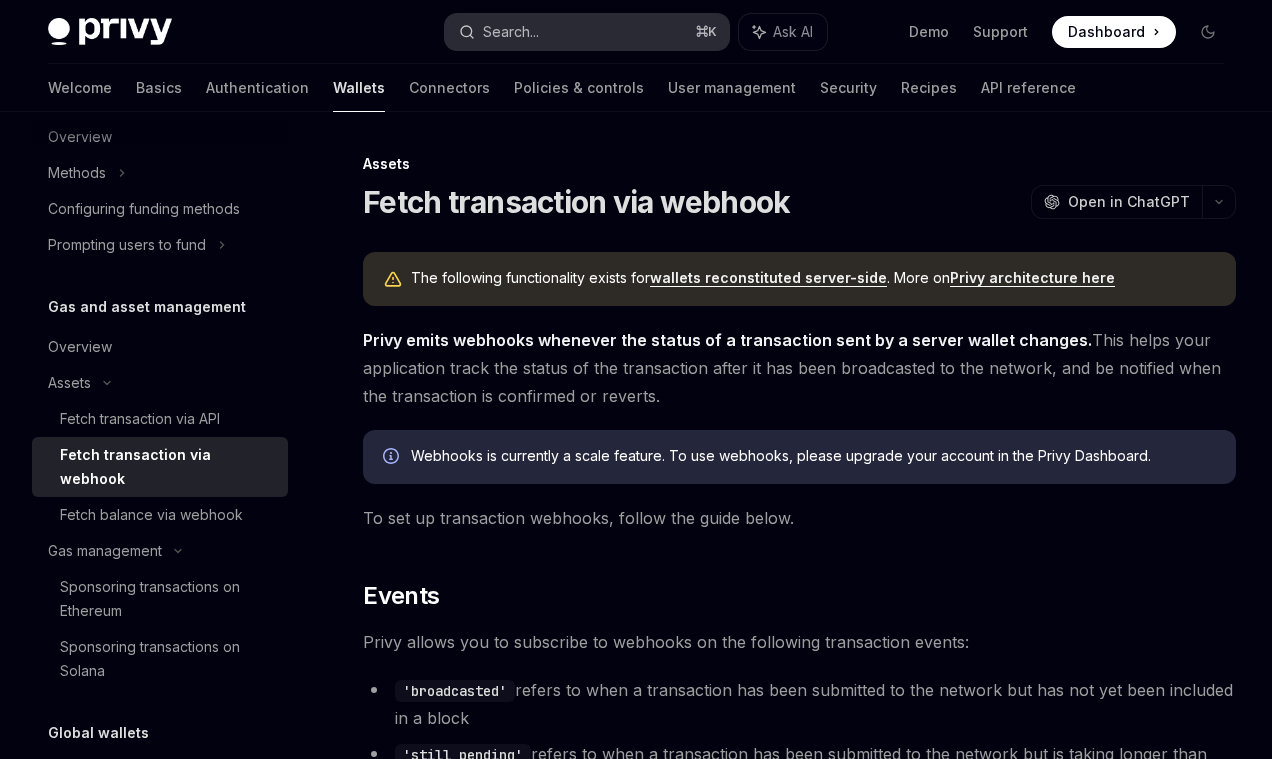 click on "Search... ⌘ K" at bounding box center (586, 32) 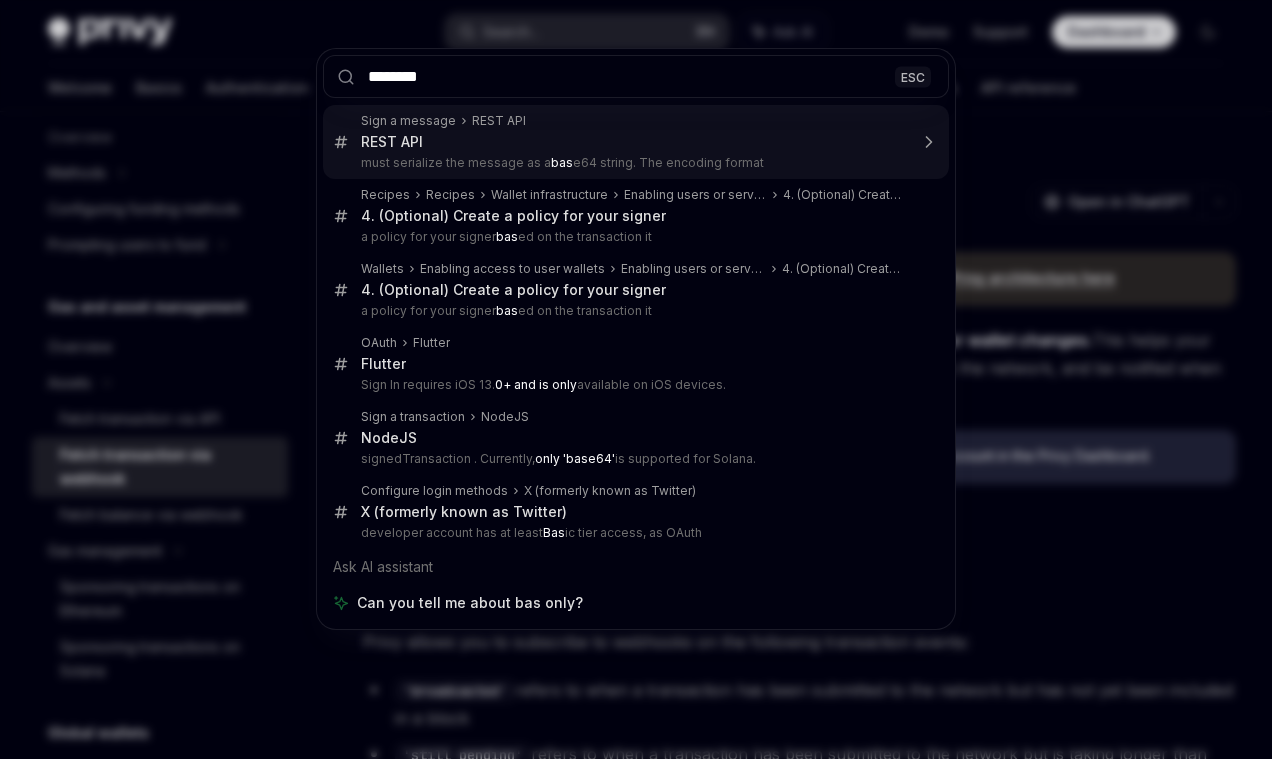click on "********" at bounding box center [636, 76] 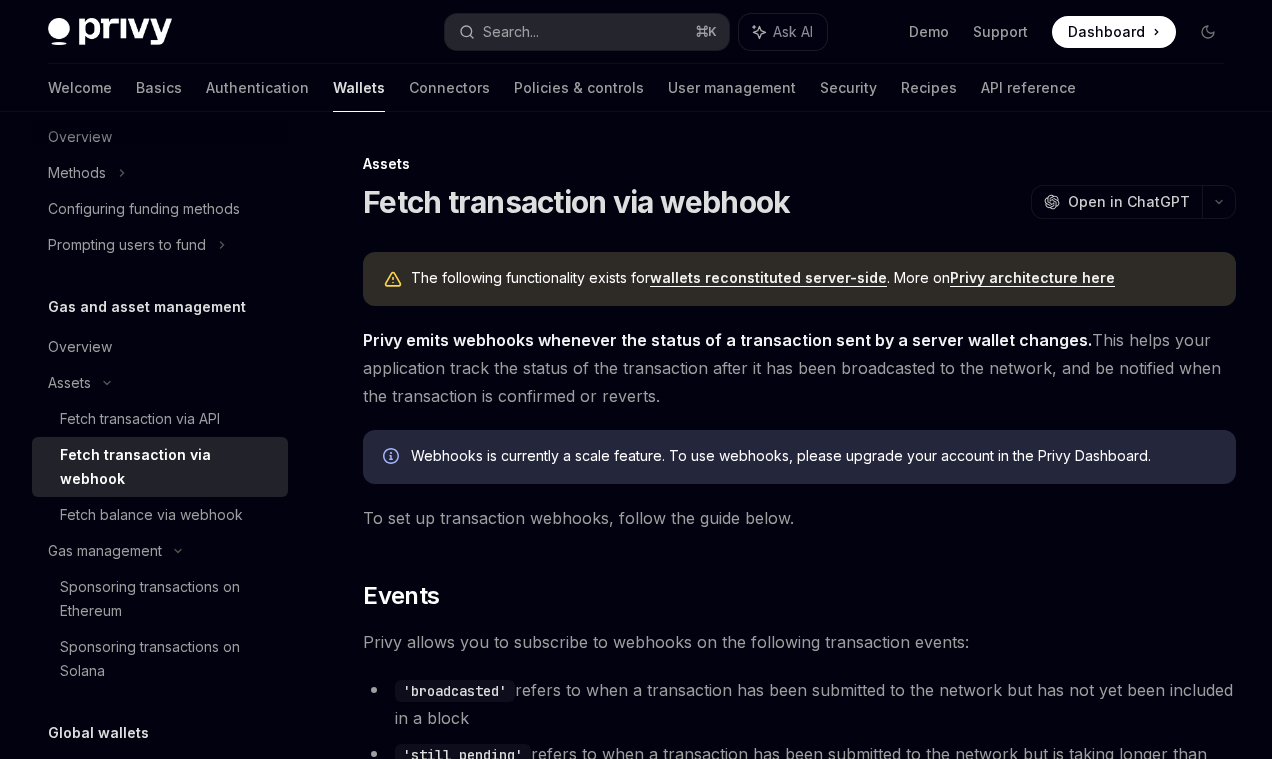 scroll, scrollTop: 173, scrollLeft: 0, axis: vertical 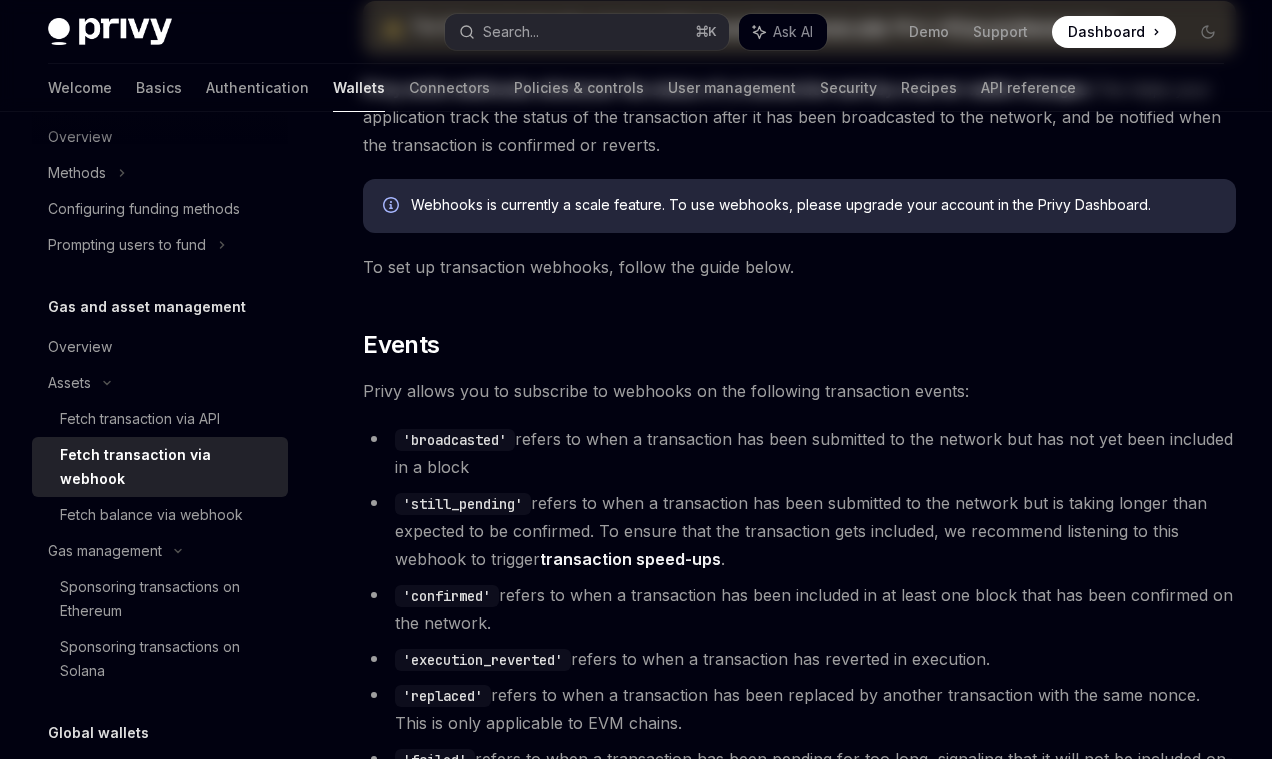 type on "*" 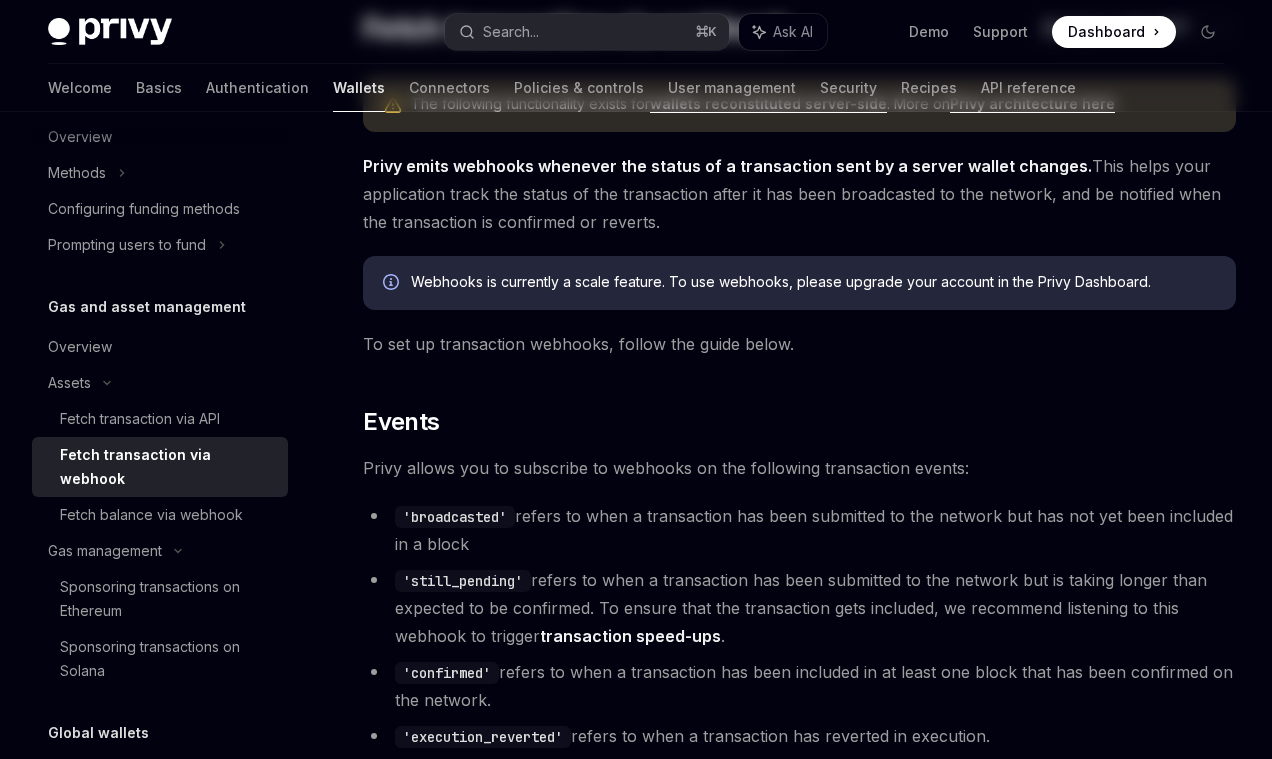 scroll, scrollTop: 192, scrollLeft: 0, axis: vertical 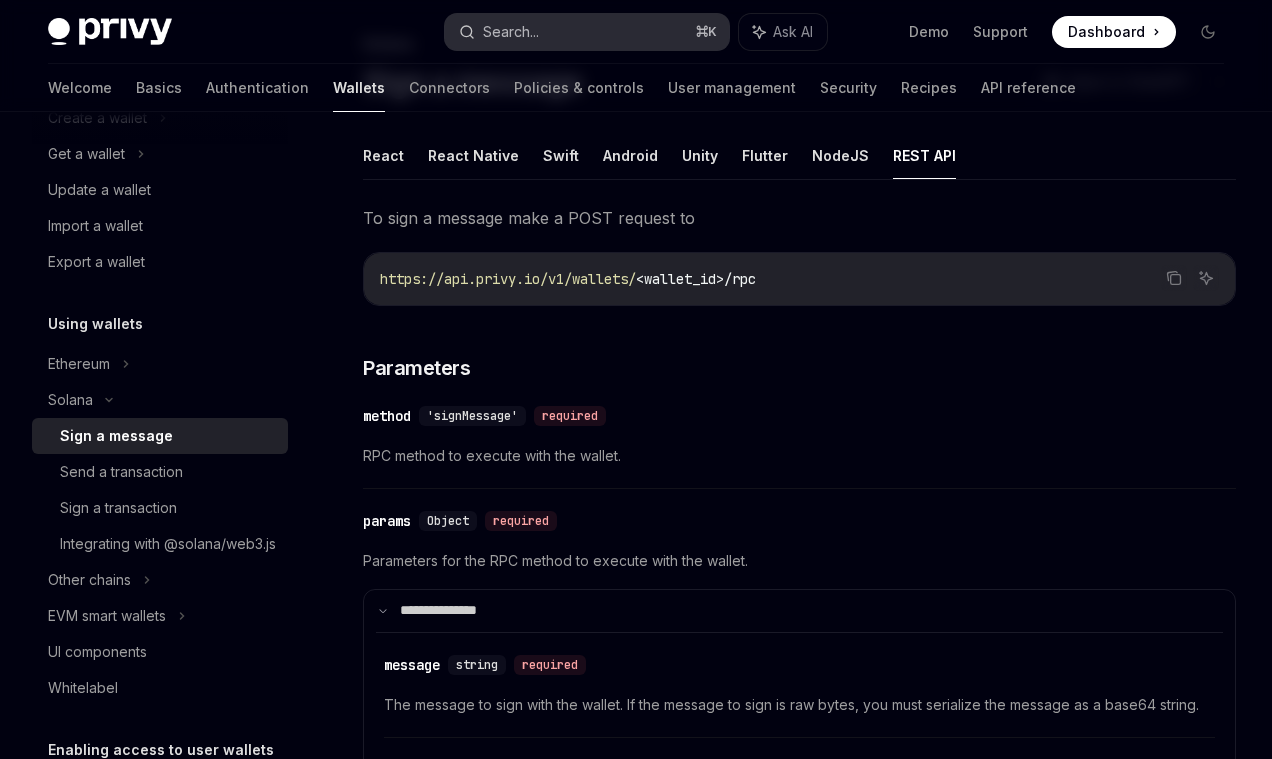 click on "Search... ⌘ K" at bounding box center [586, 32] 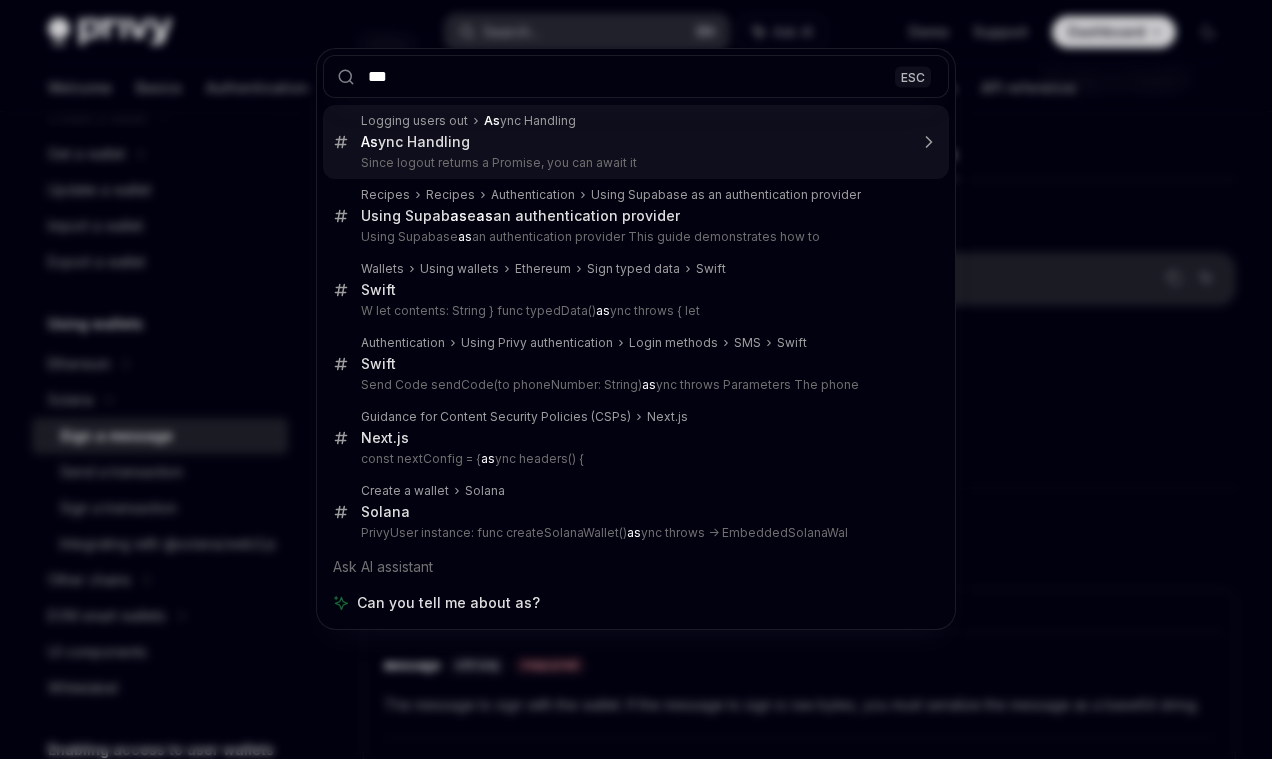 type on "*" 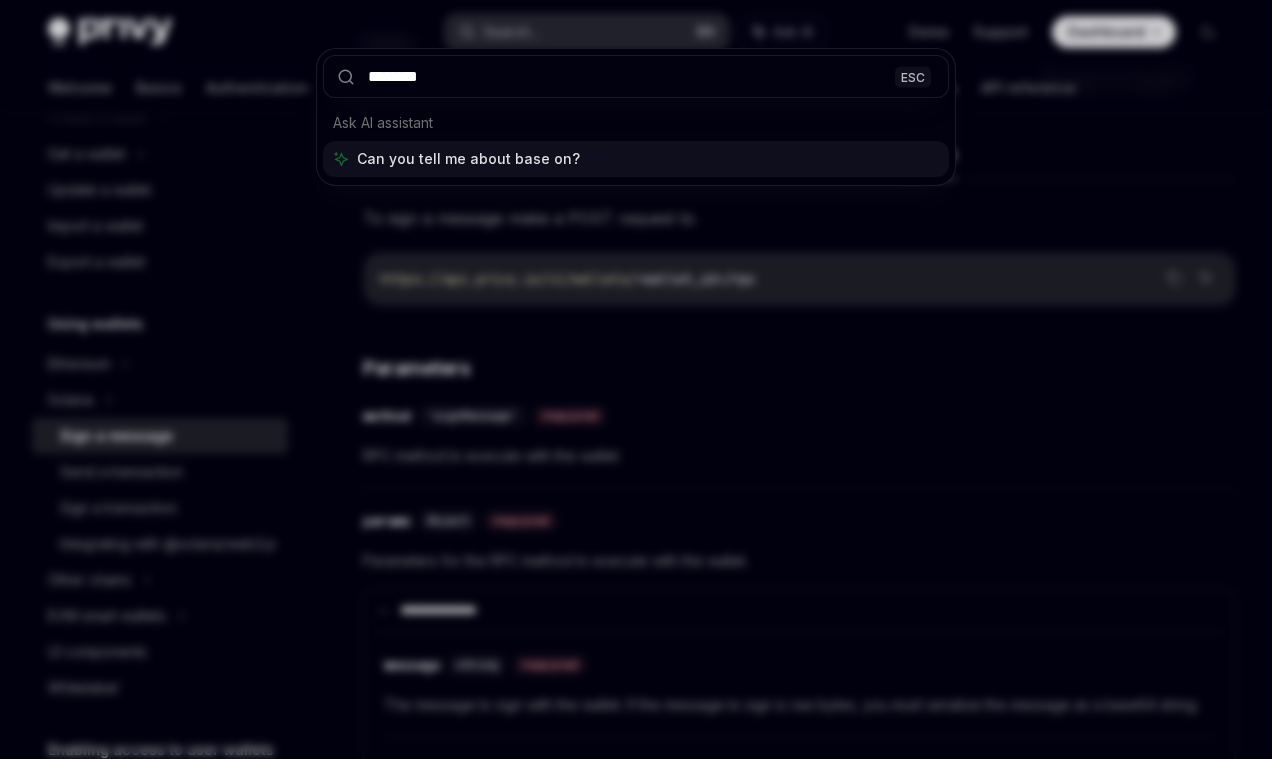 type on "*********" 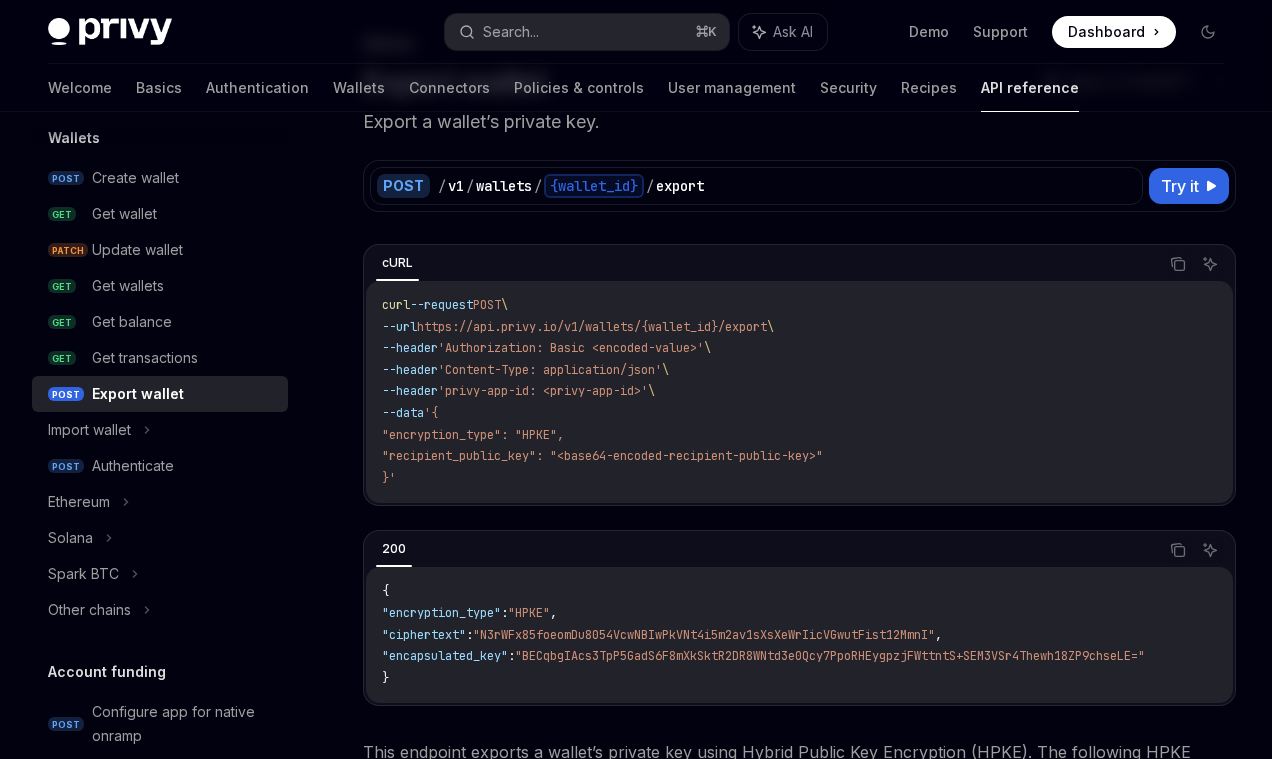 scroll, scrollTop: 1792, scrollLeft: 0, axis: vertical 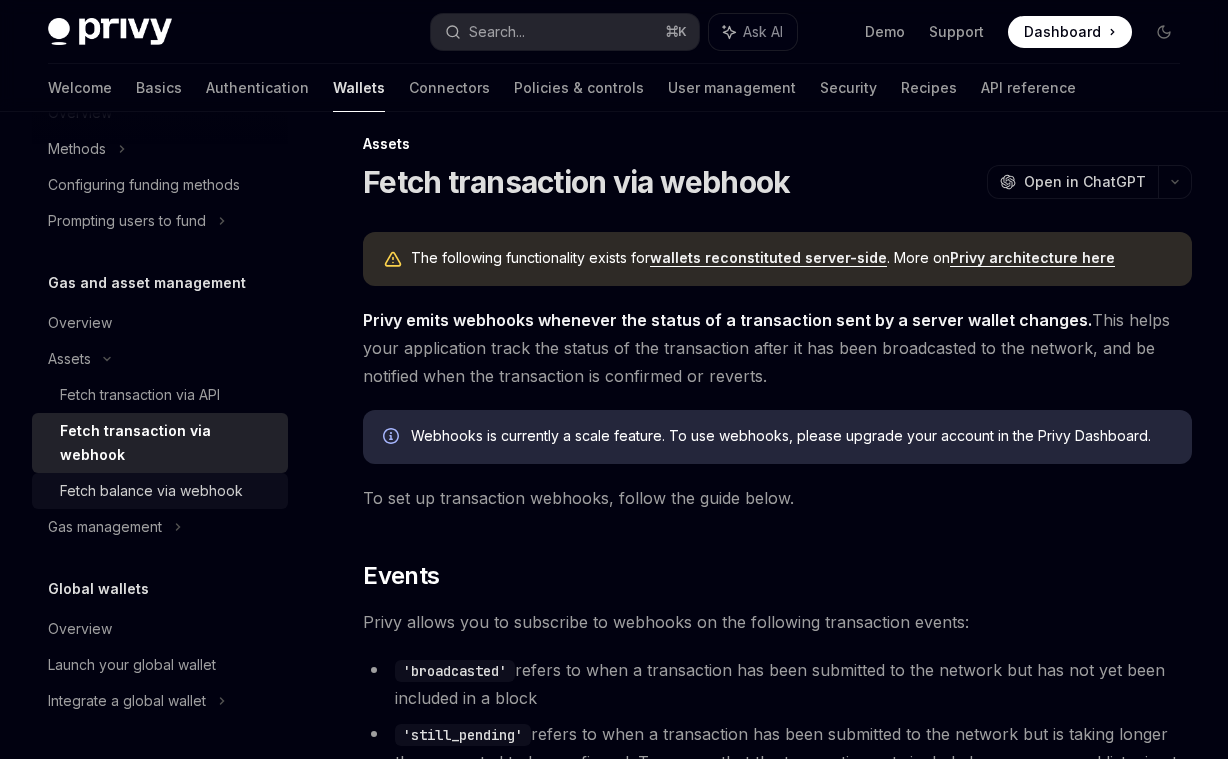 click on "Fetch balance via webhook" at bounding box center [151, 491] 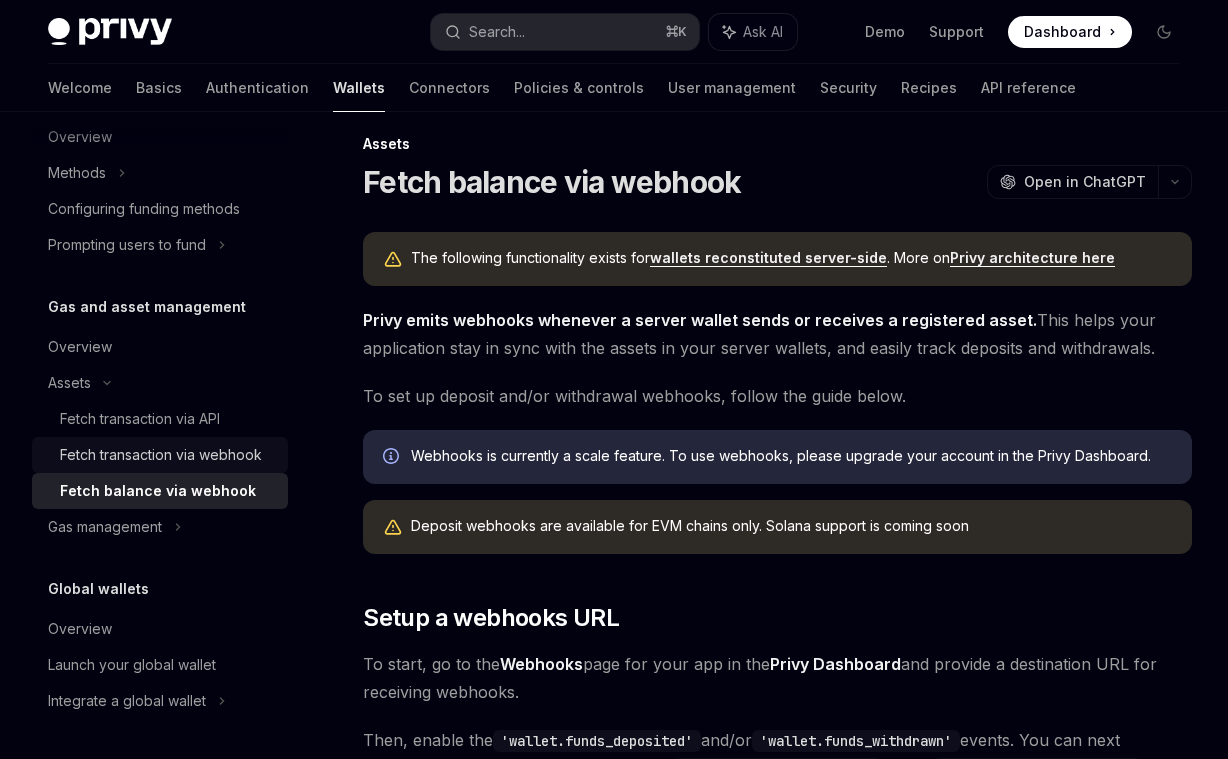 click on "Fetch transaction via webhook" at bounding box center [161, 455] 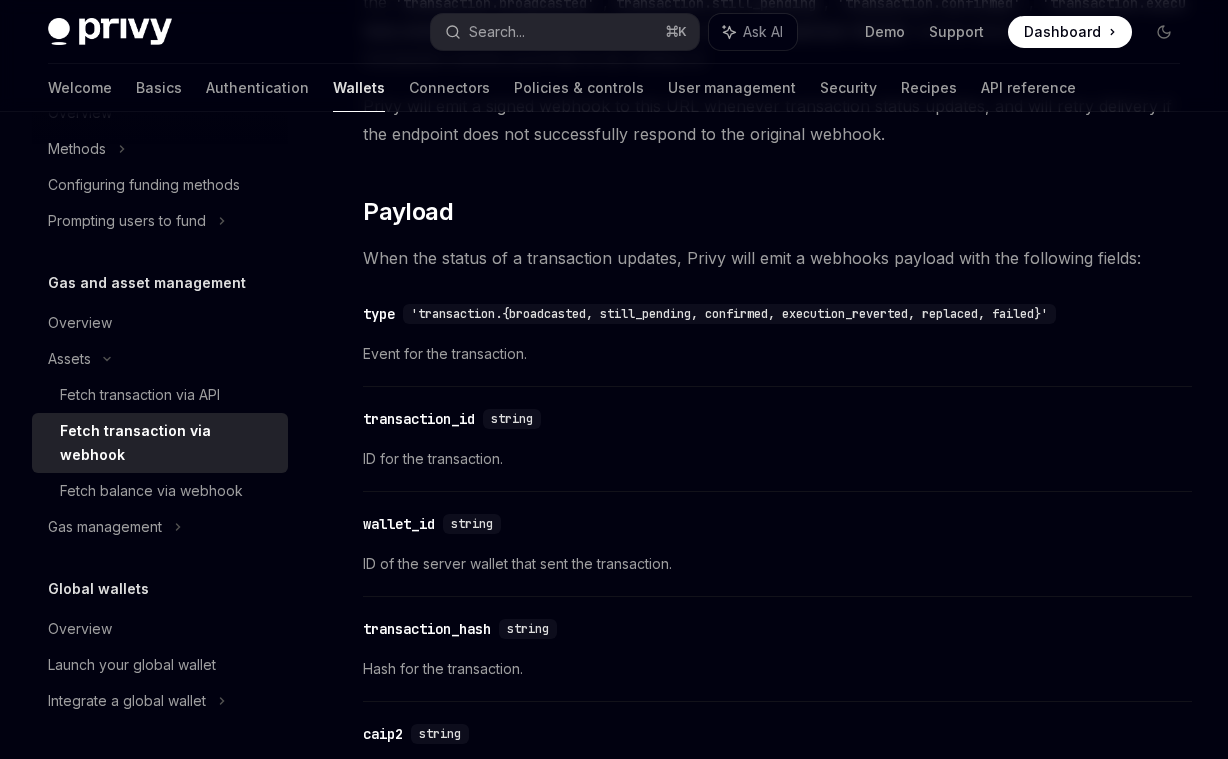 scroll, scrollTop: 1456, scrollLeft: 0, axis: vertical 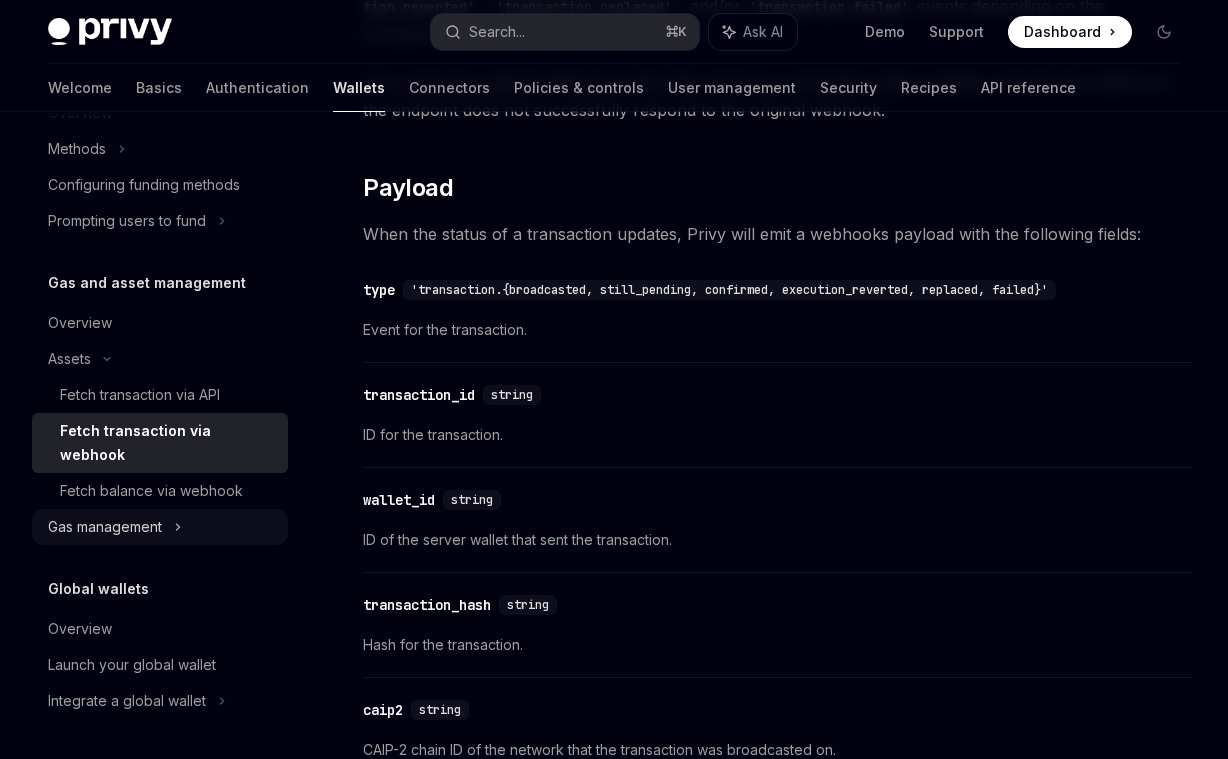 click on "Gas management" at bounding box center (89, -415) 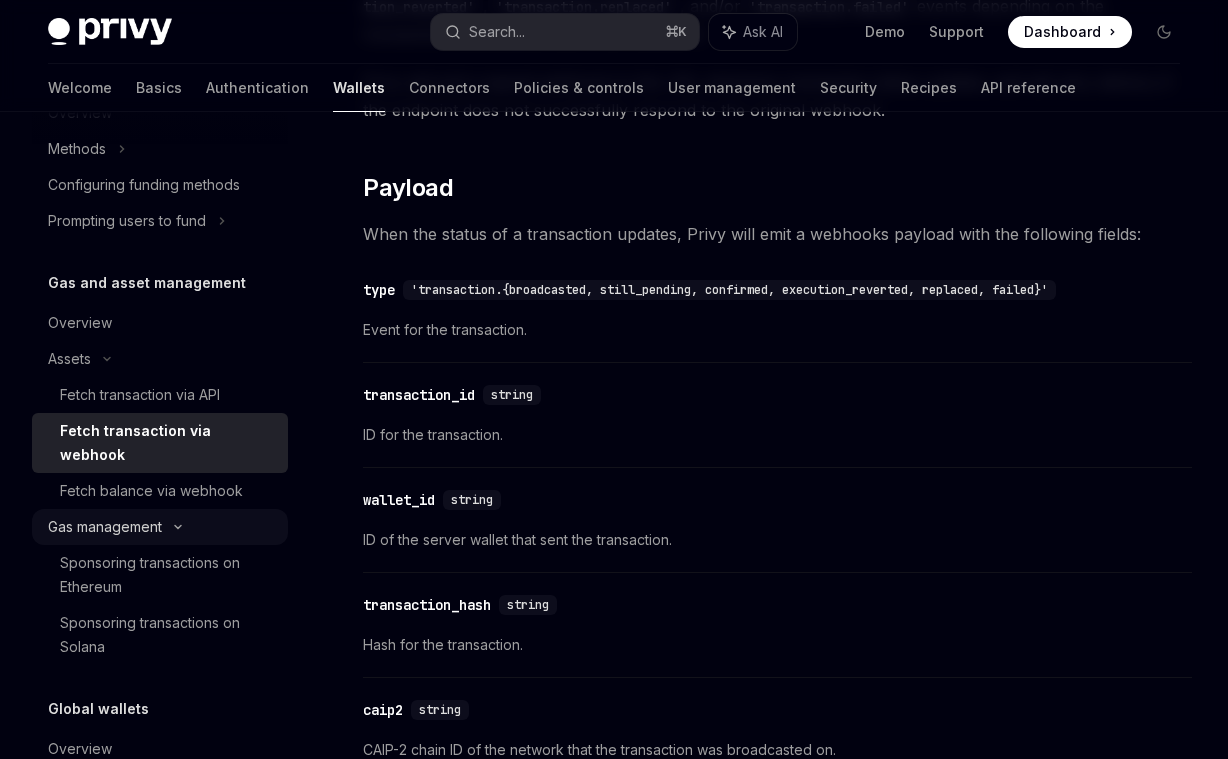 scroll, scrollTop: 0, scrollLeft: 0, axis: both 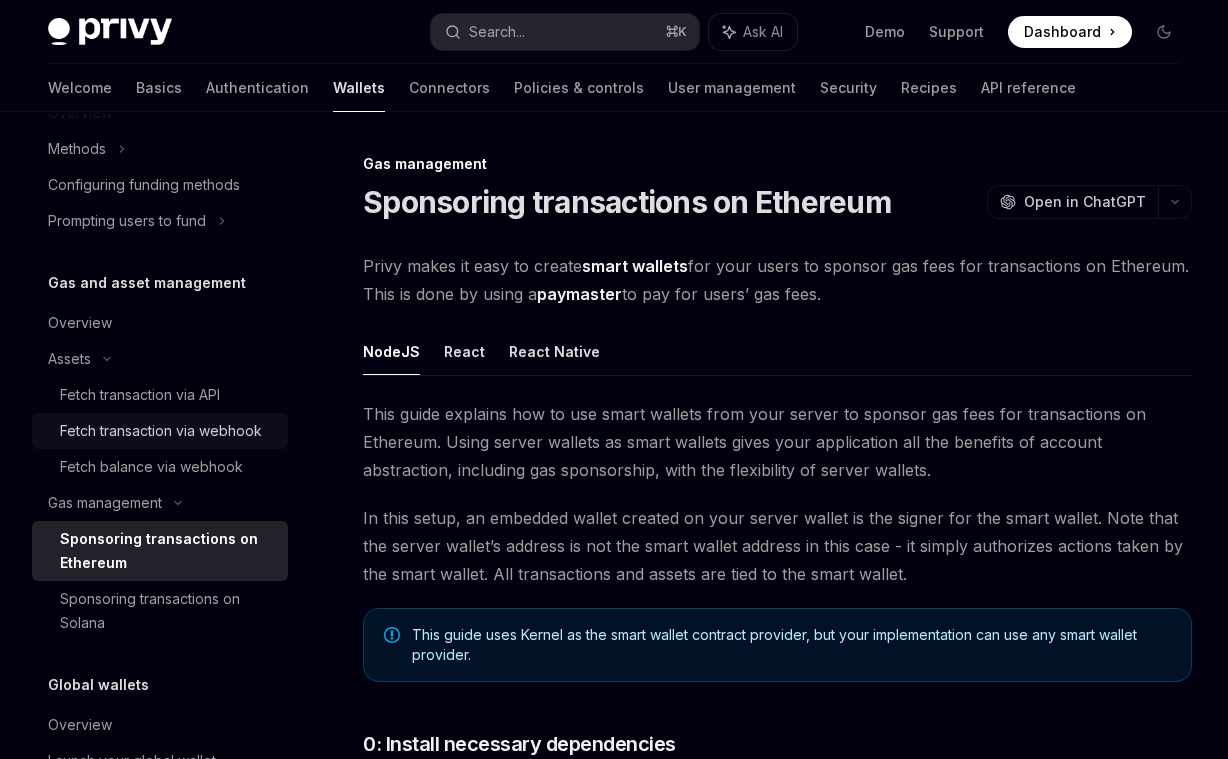 click on "Fetch transaction via webhook" at bounding box center [161, 431] 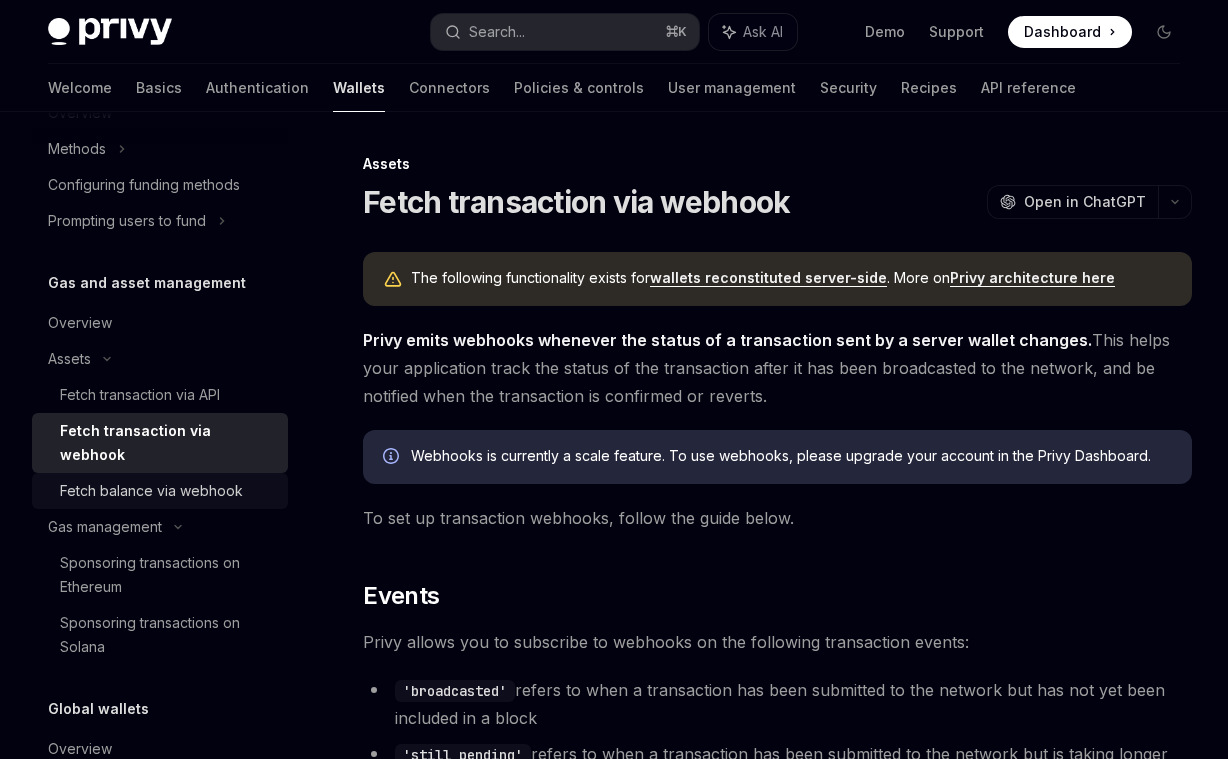 click on "Fetch balance via webhook" at bounding box center [151, 491] 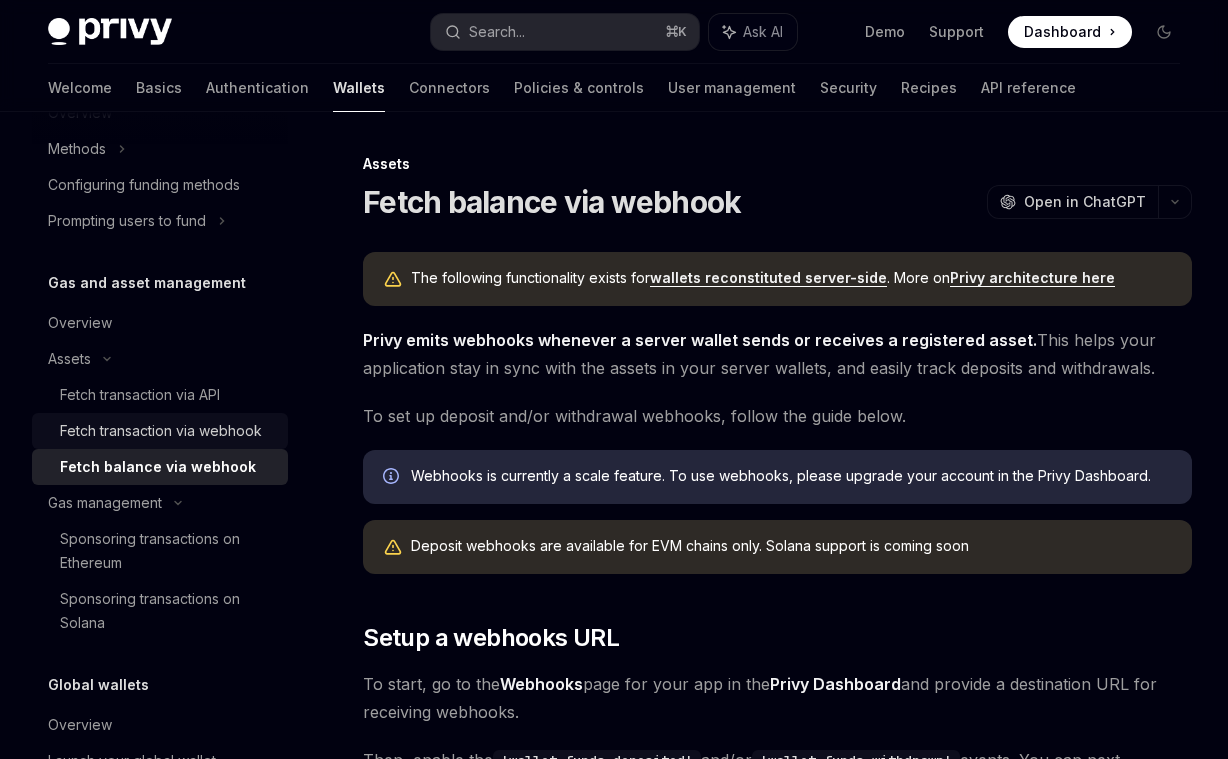 click on "Fetch transaction via webhook" at bounding box center [161, 431] 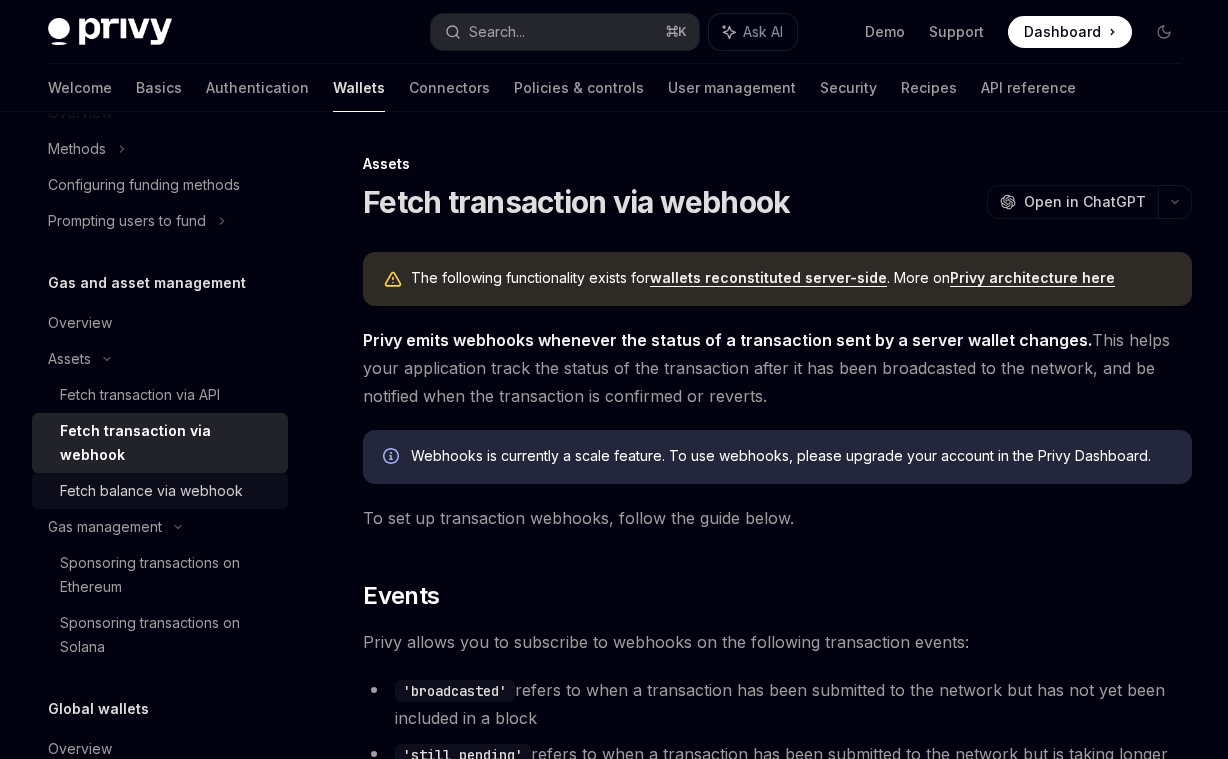 click on "Fetch balance via webhook" at bounding box center (151, 491) 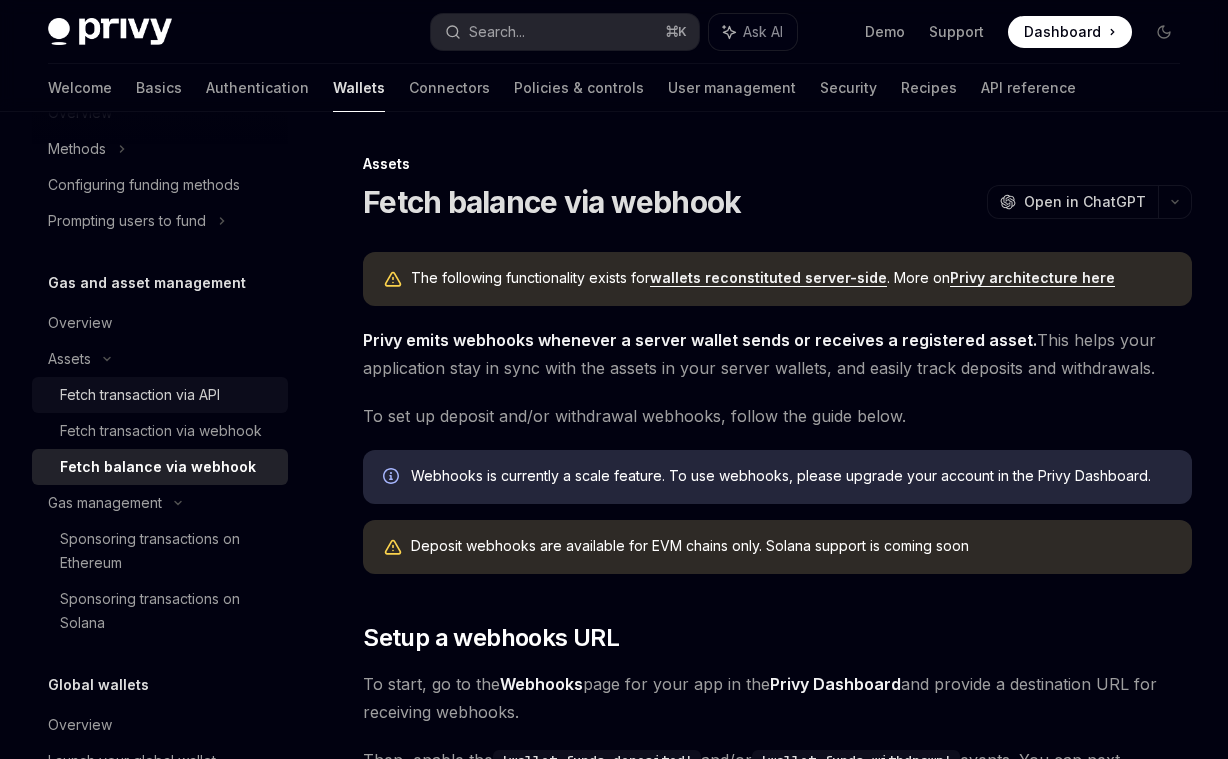 click on "Fetch transaction via API" at bounding box center (140, 395) 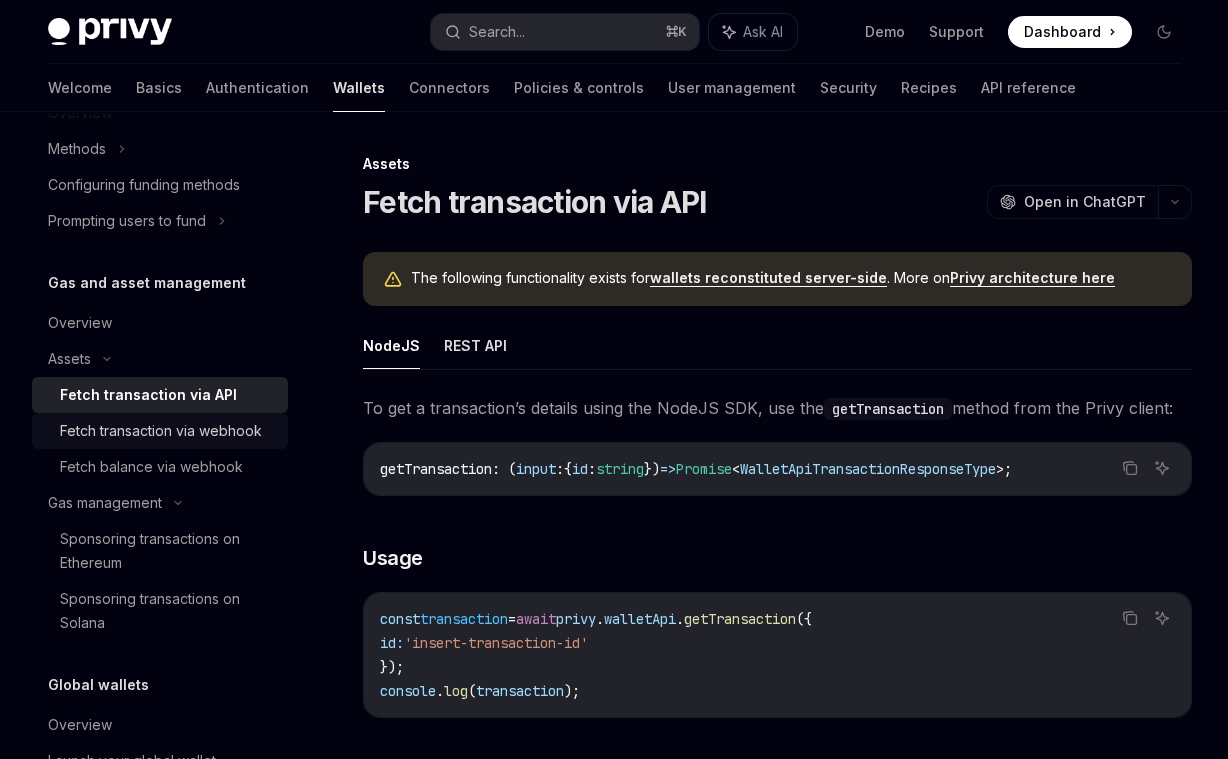 click on "Fetch transaction via webhook" at bounding box center (161, 431) 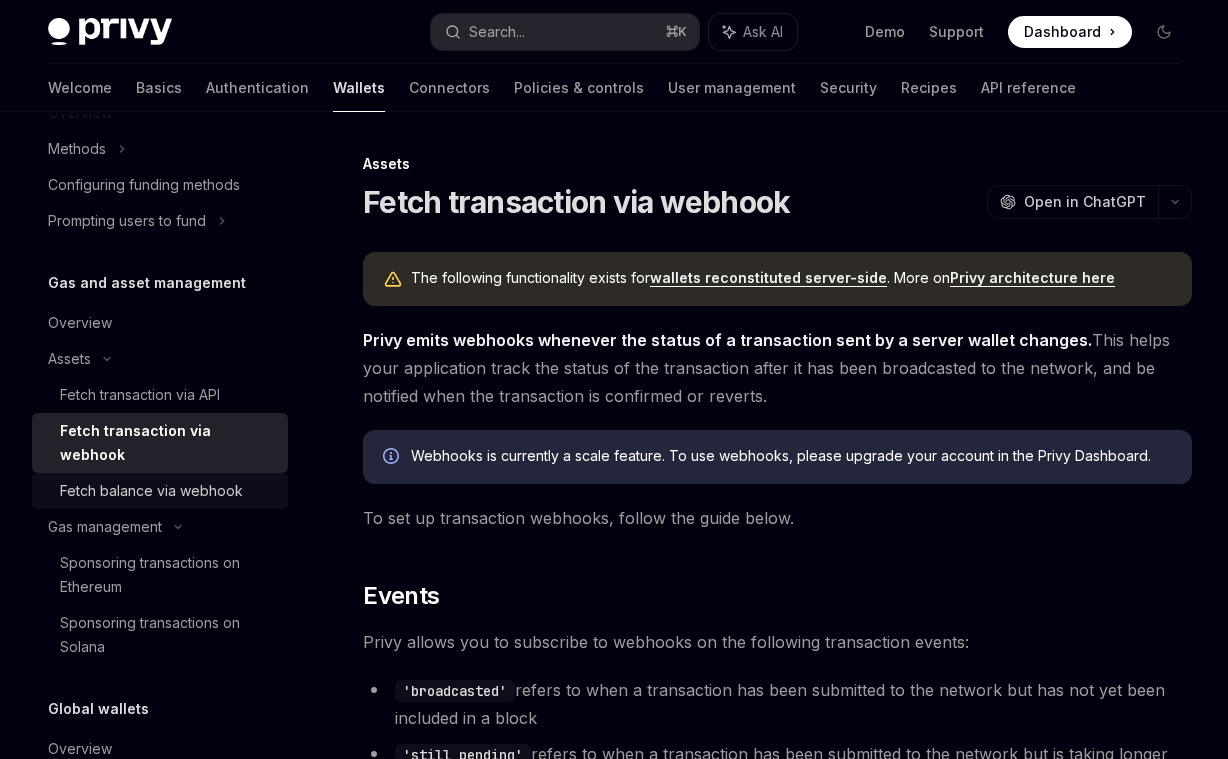 click on "Fetch balance via webhook" at bounding box center [151, 491] 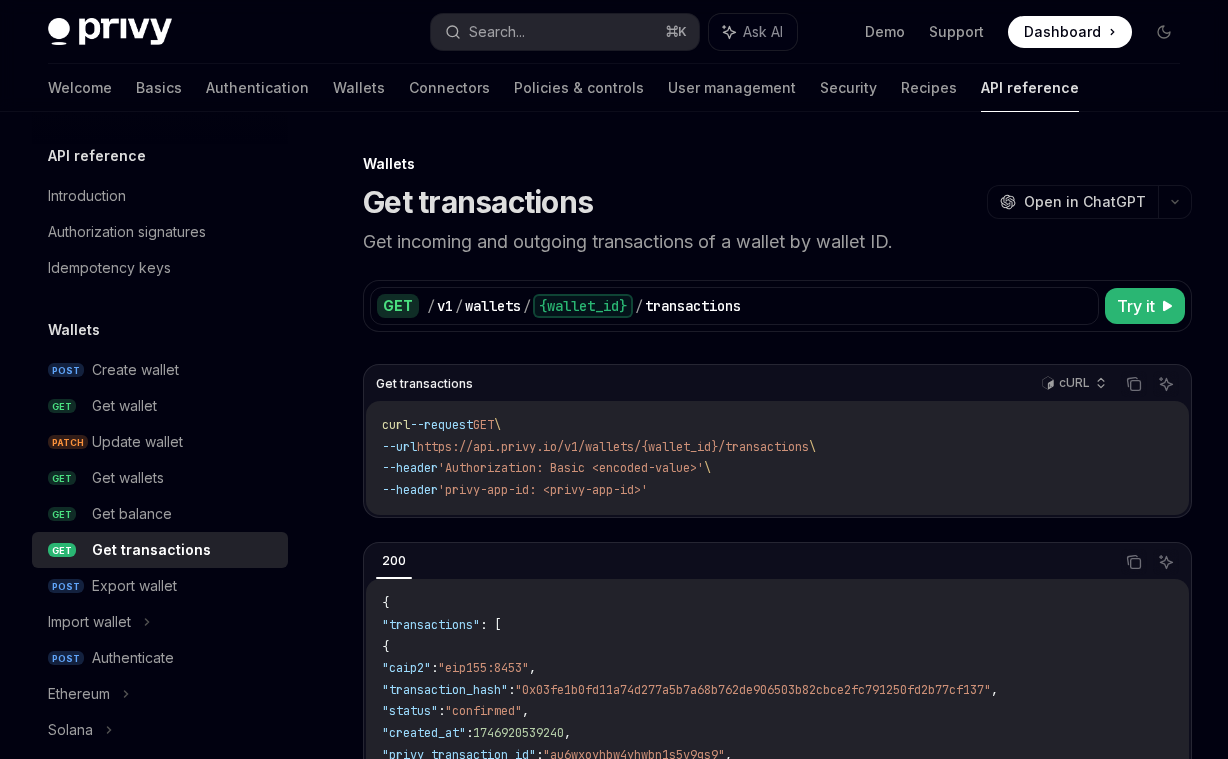 scroll, scrollTop: 0, scrollLeft: 0, axis: both 